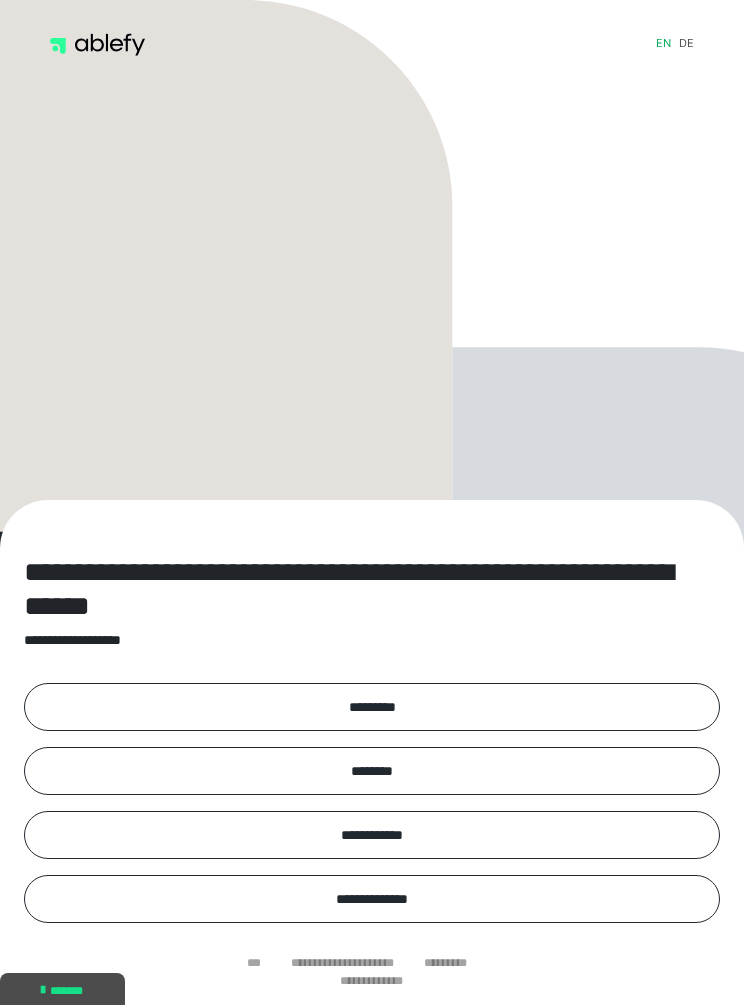 scroll, scrollTop: 0, scrollLeft: 0, axis: both 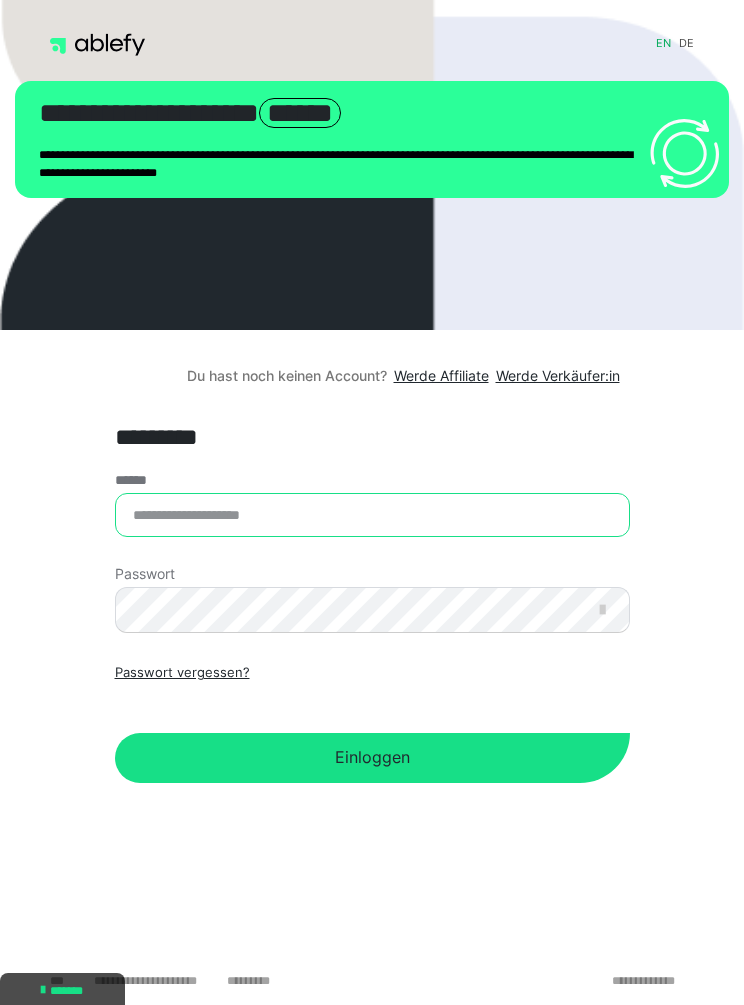 click on "******" at bounding box center (372, 515) 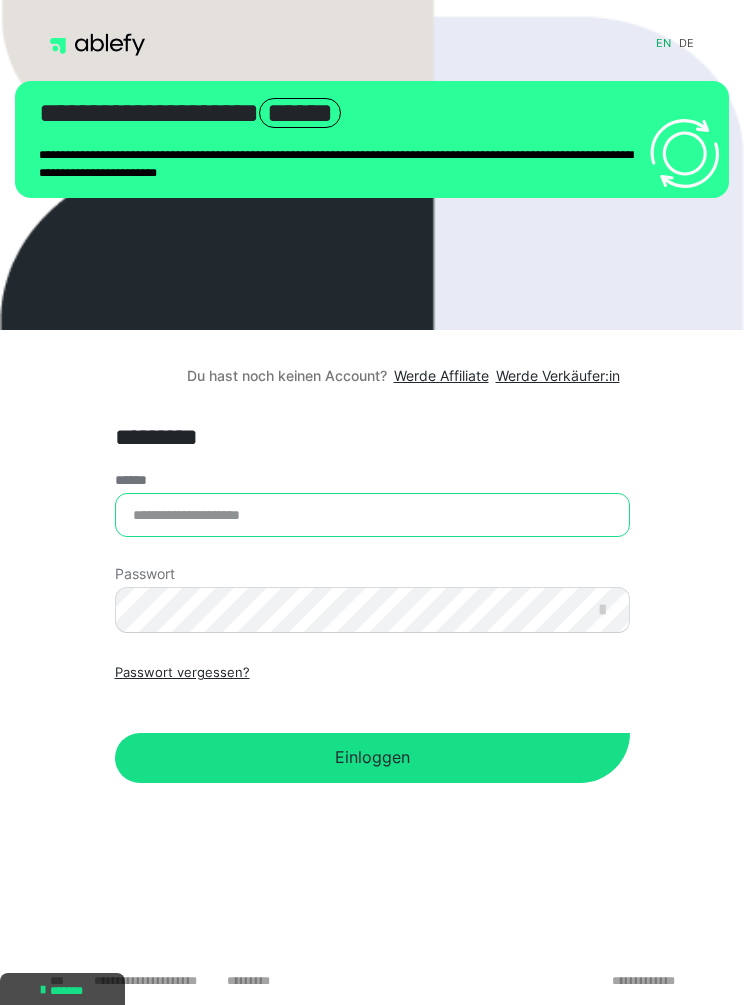 click on "******" at bounding box center [372, 515] 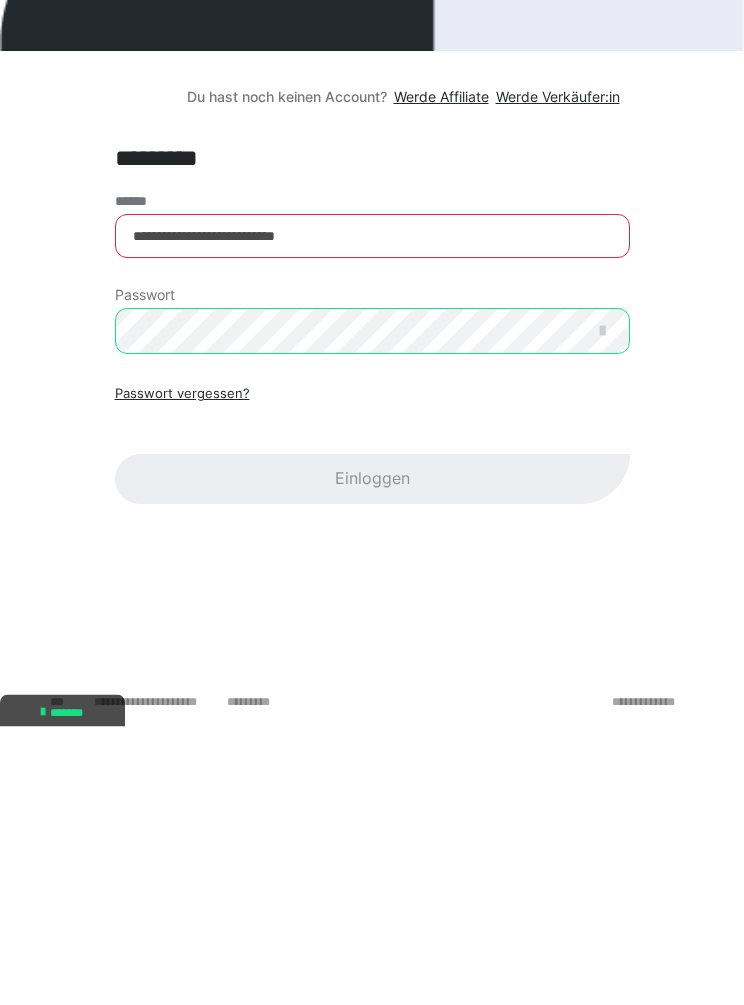 scroll, scrollTop: 71, scrollLeft: 0, axis: vertical 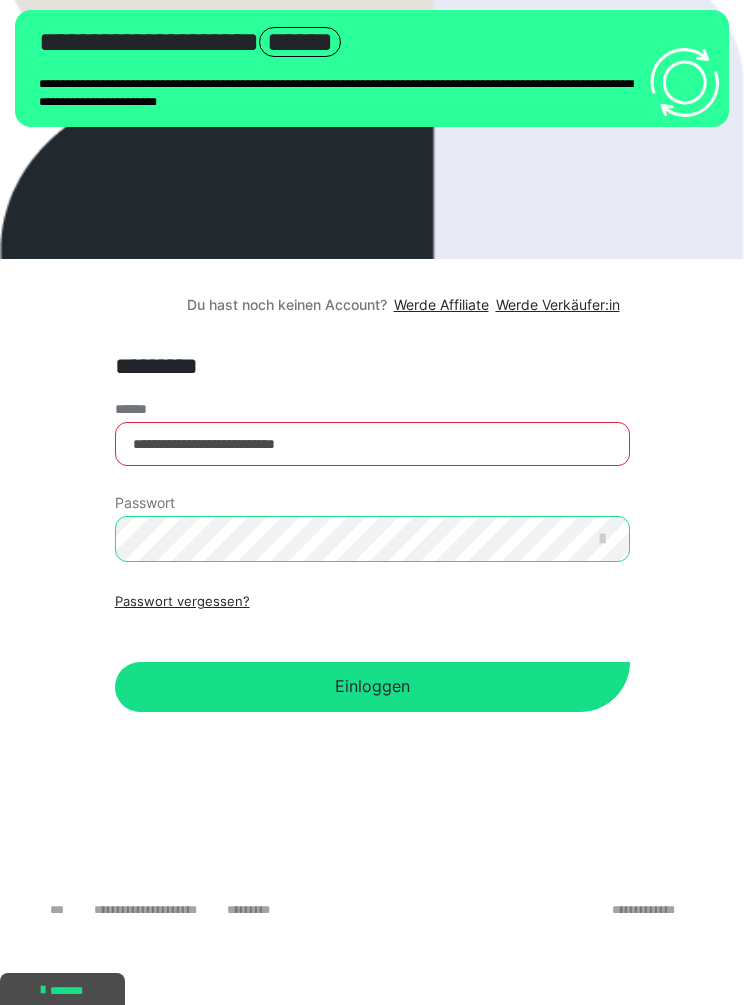 click on "Einloggen" at bounding box center [372, 687] 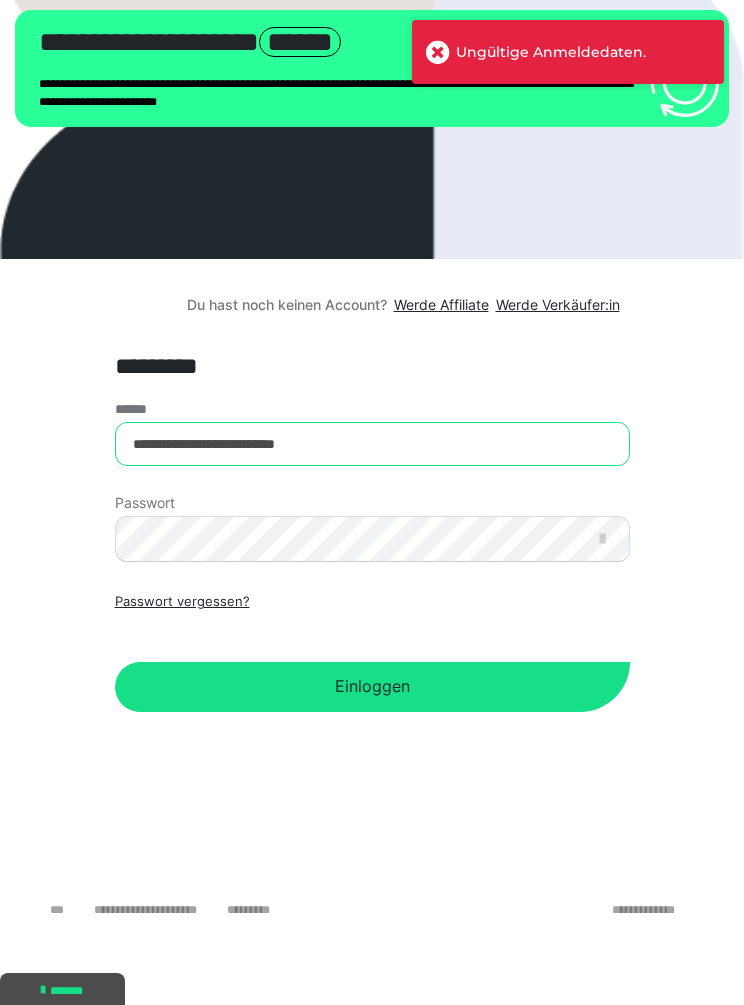 click on "**********" at bounding box center (372, 444) 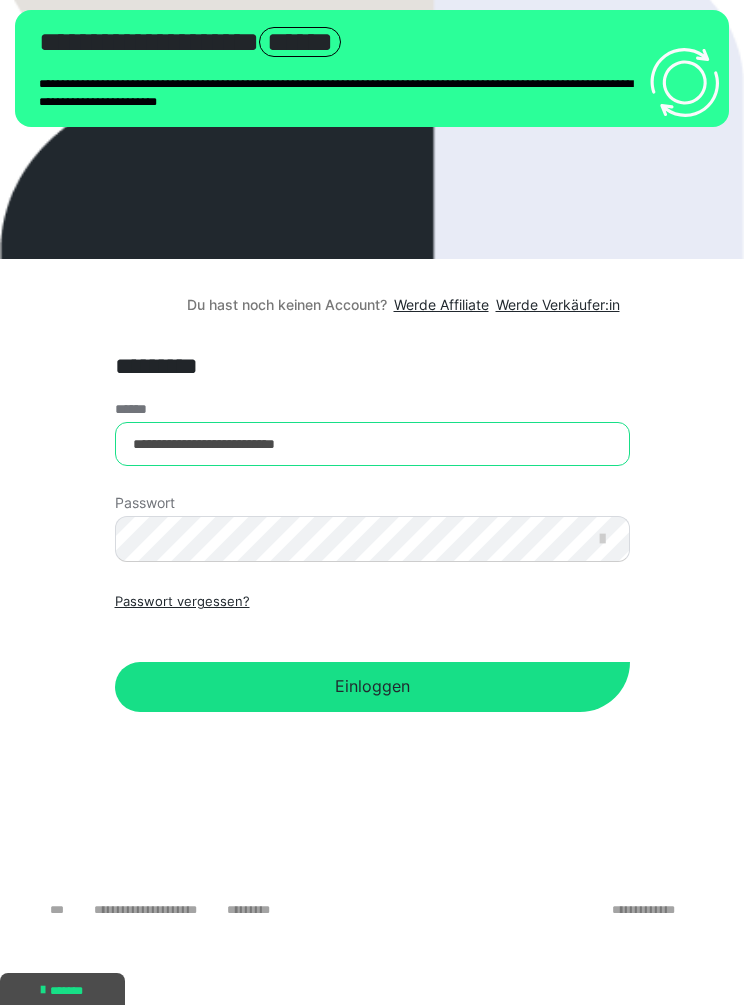 click on "**********" at bounding box center [372, 444] 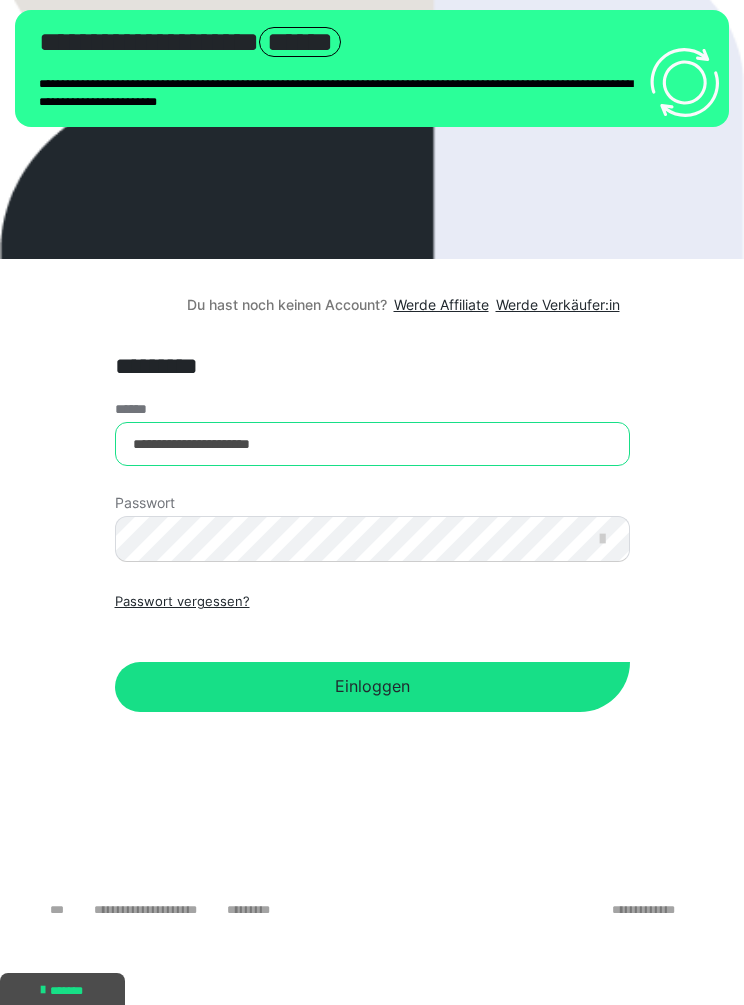 click on "**********" at bounding box center [372, 444] 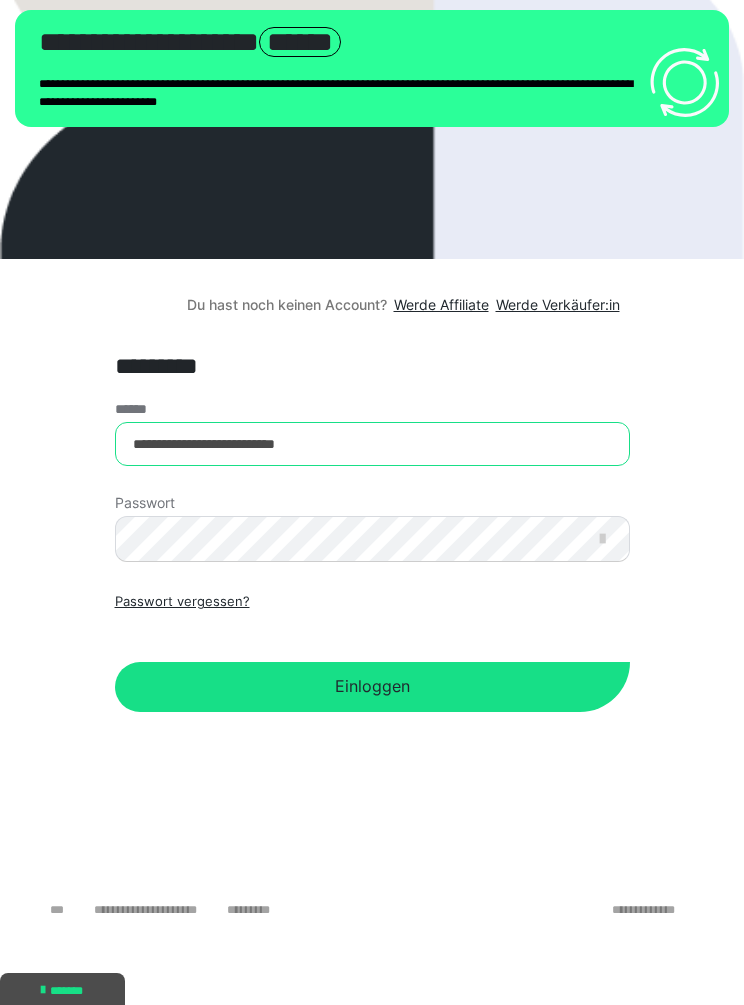 type on "**********" 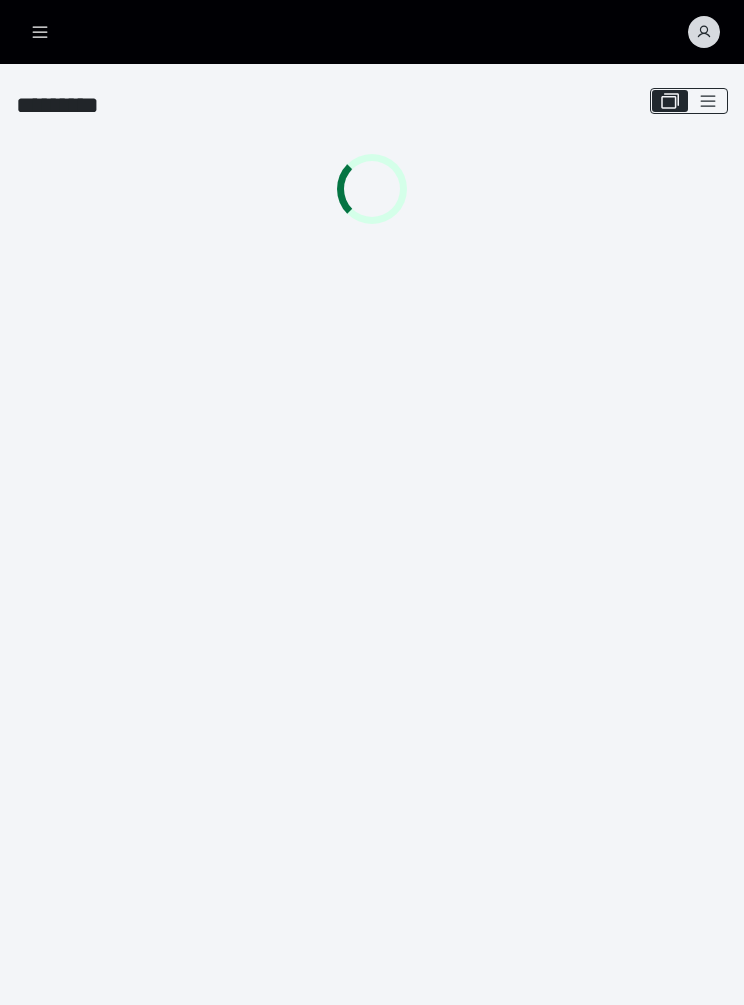 scroll, scrollTop: 0, scrollLeft: 0, axis: both 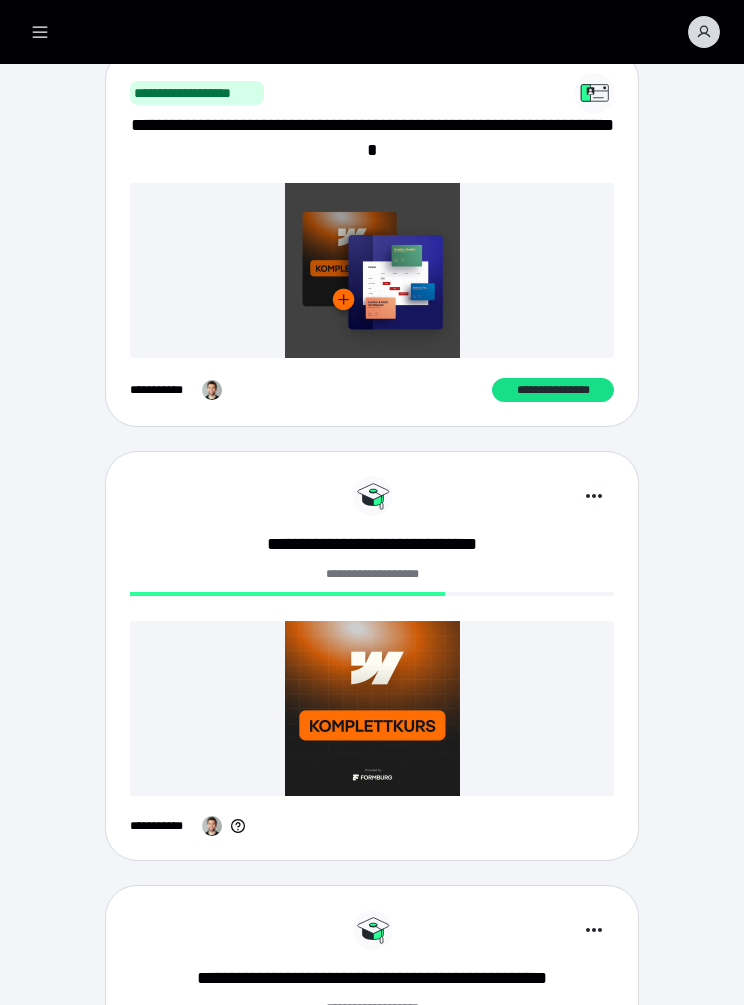 click at bounding box center (372, 708) 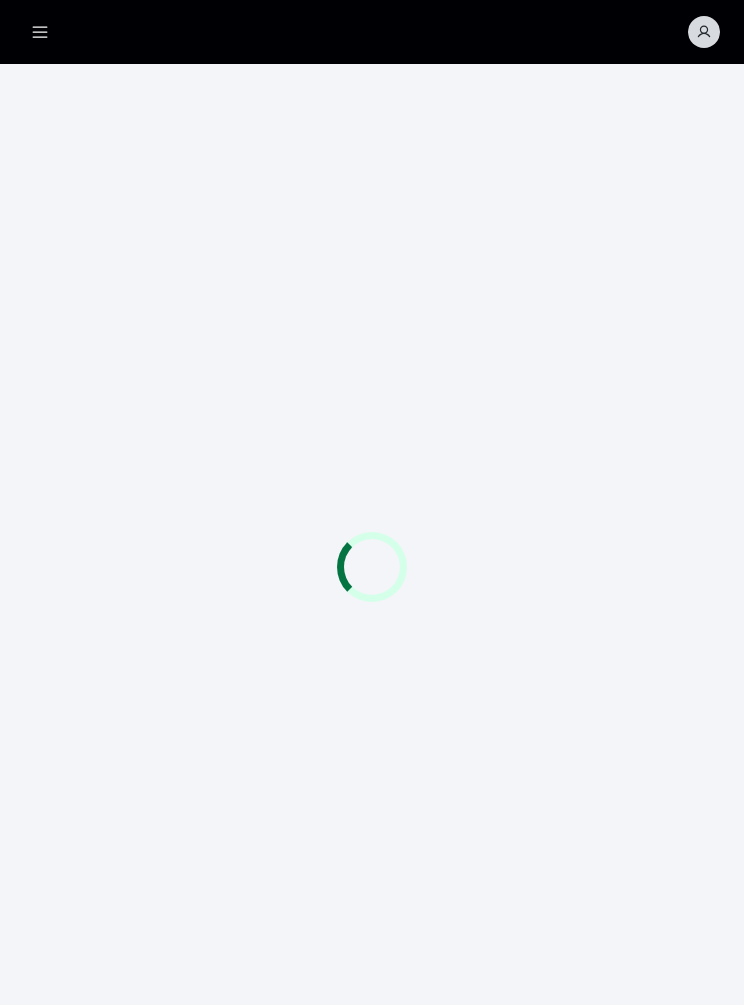scroll, scrollTop: 0, scrollLeft: 0, axis: both 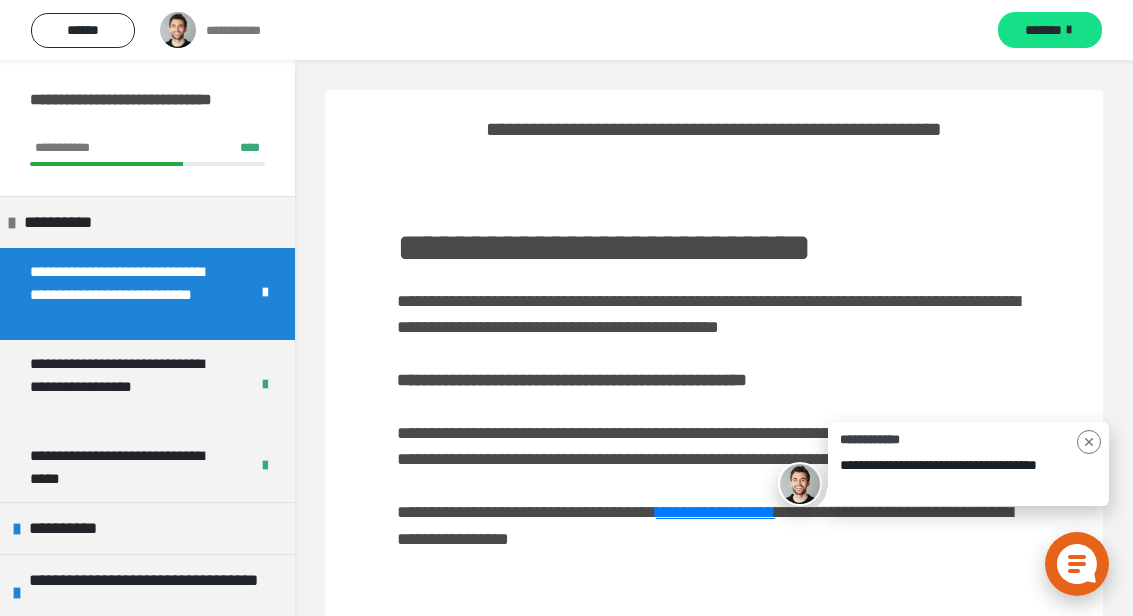 click 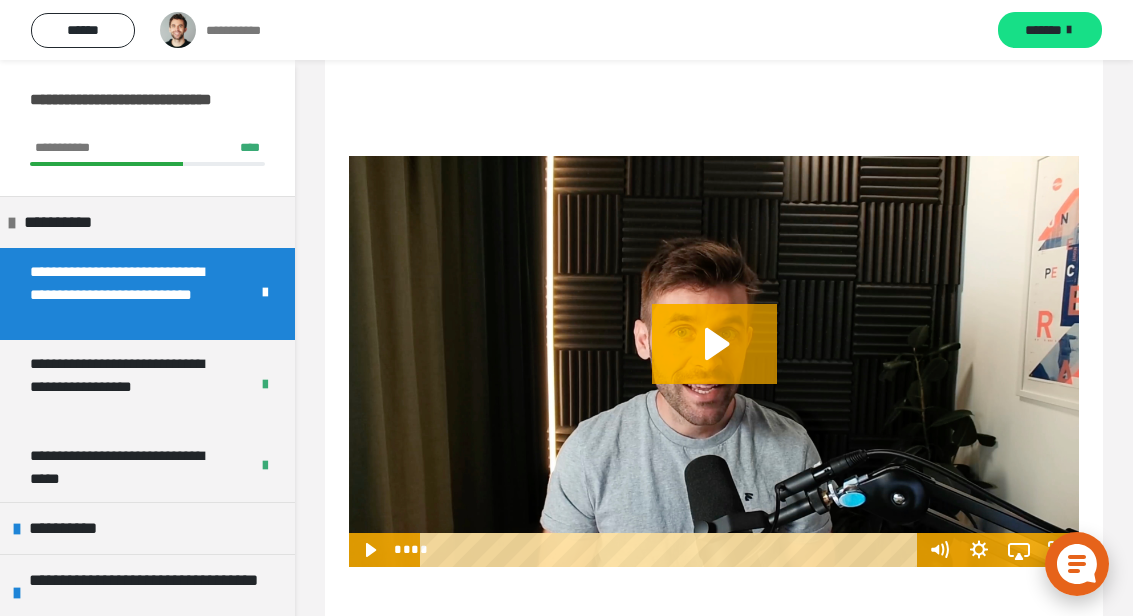 scroll, scrollTop: 511, scrollLeft: 0, axis: vertical 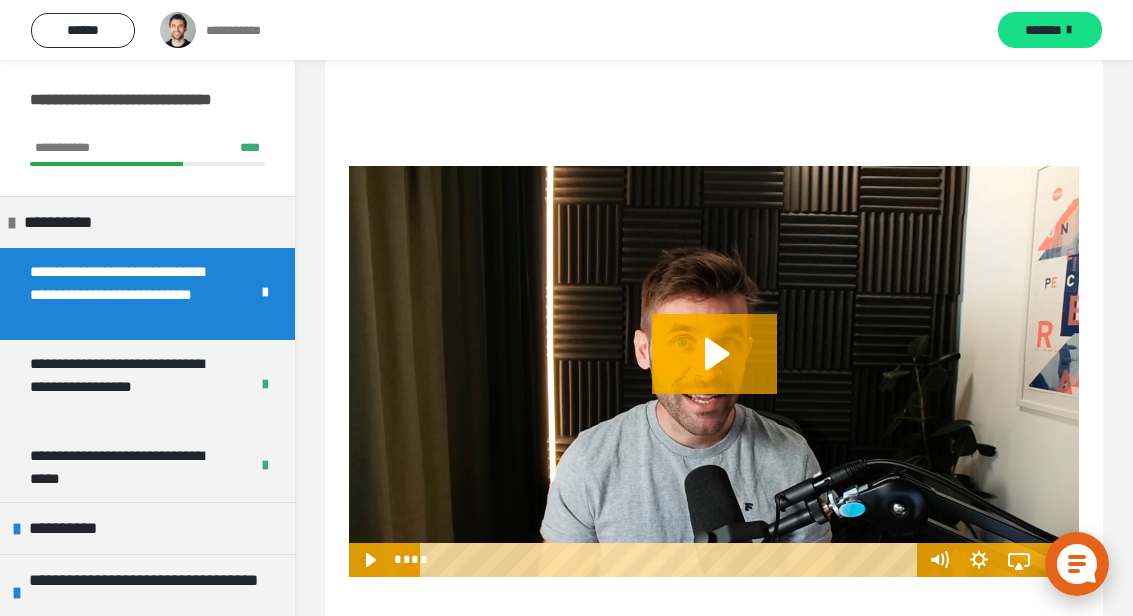 click 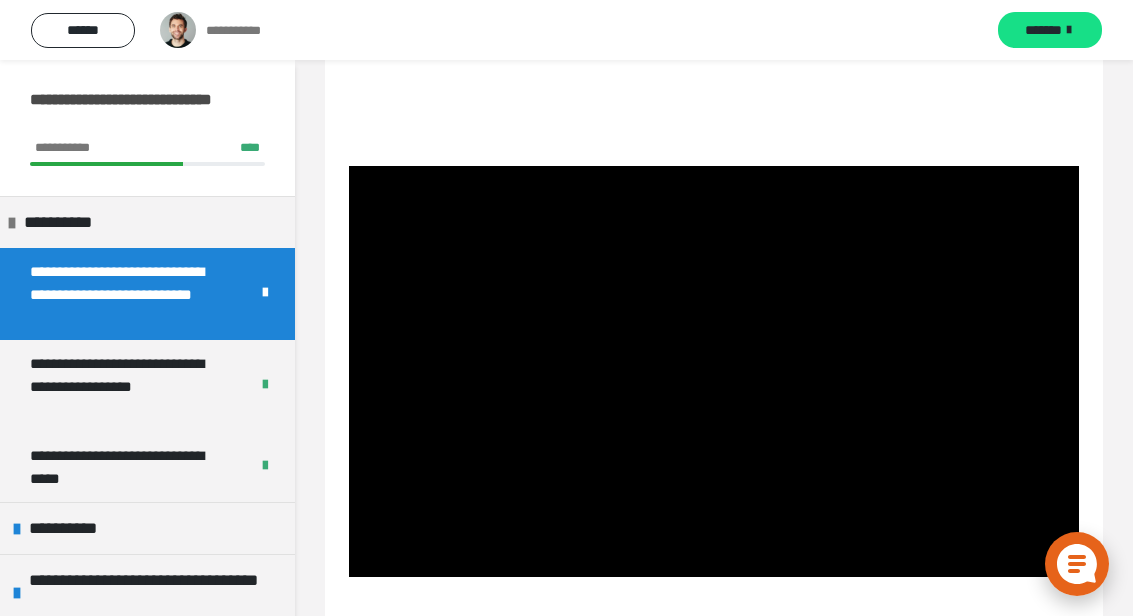 click at bounding box center (714, 371) 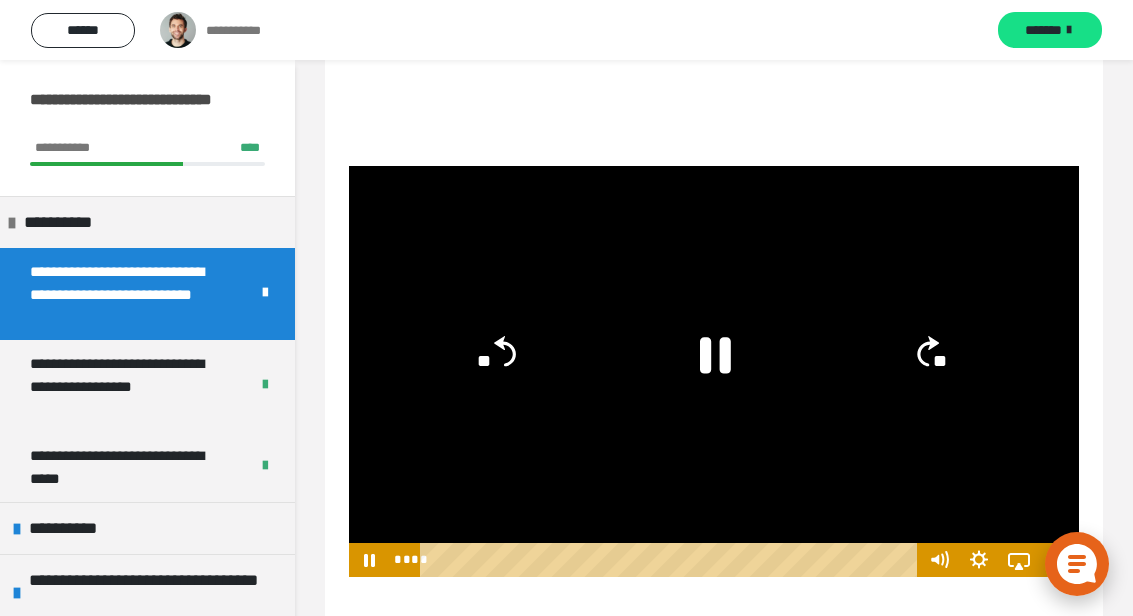 click 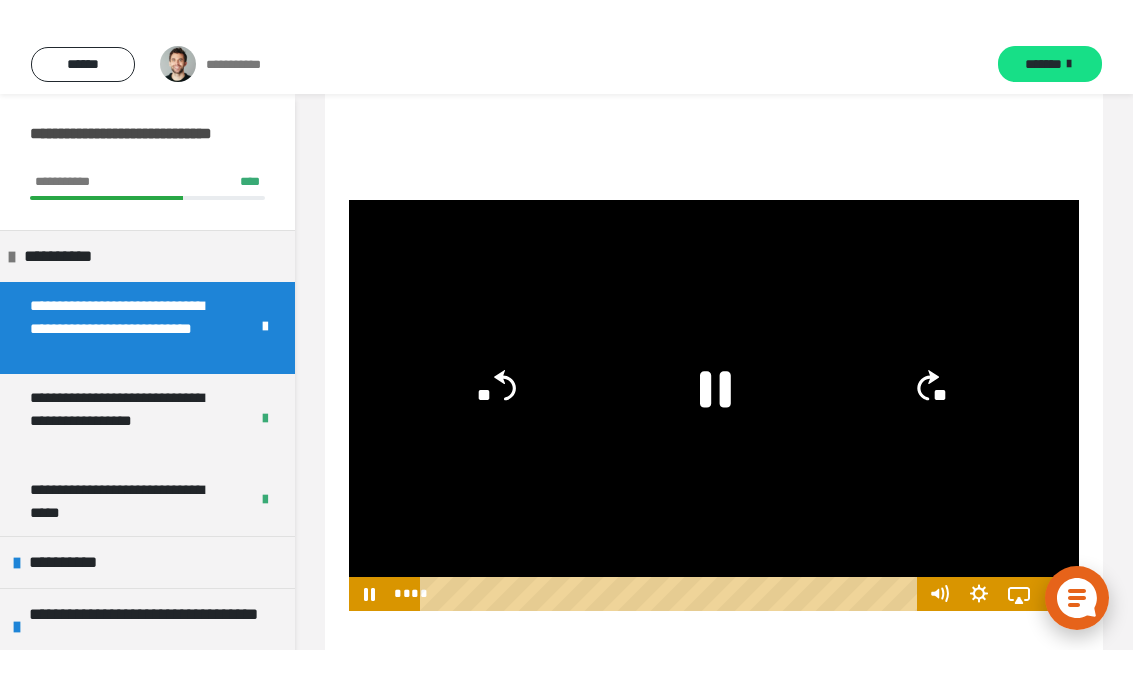 scroll, scrollTop: 32, scrollLeft: 0, axis: vertical 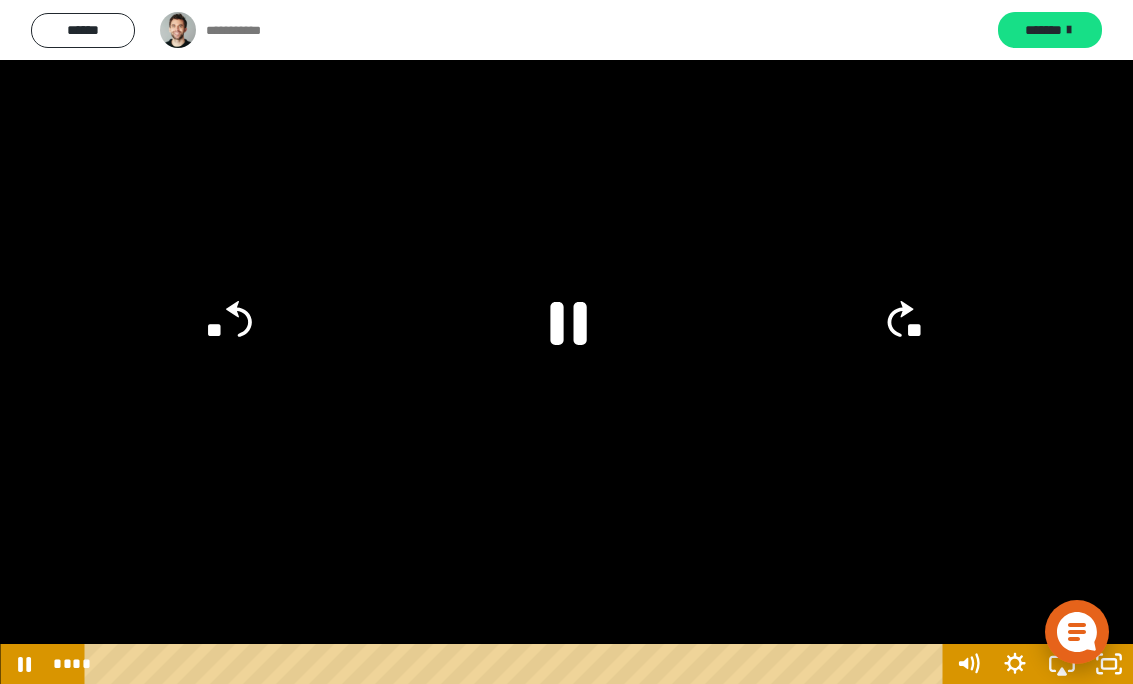 click at bounding box center [566, 342] 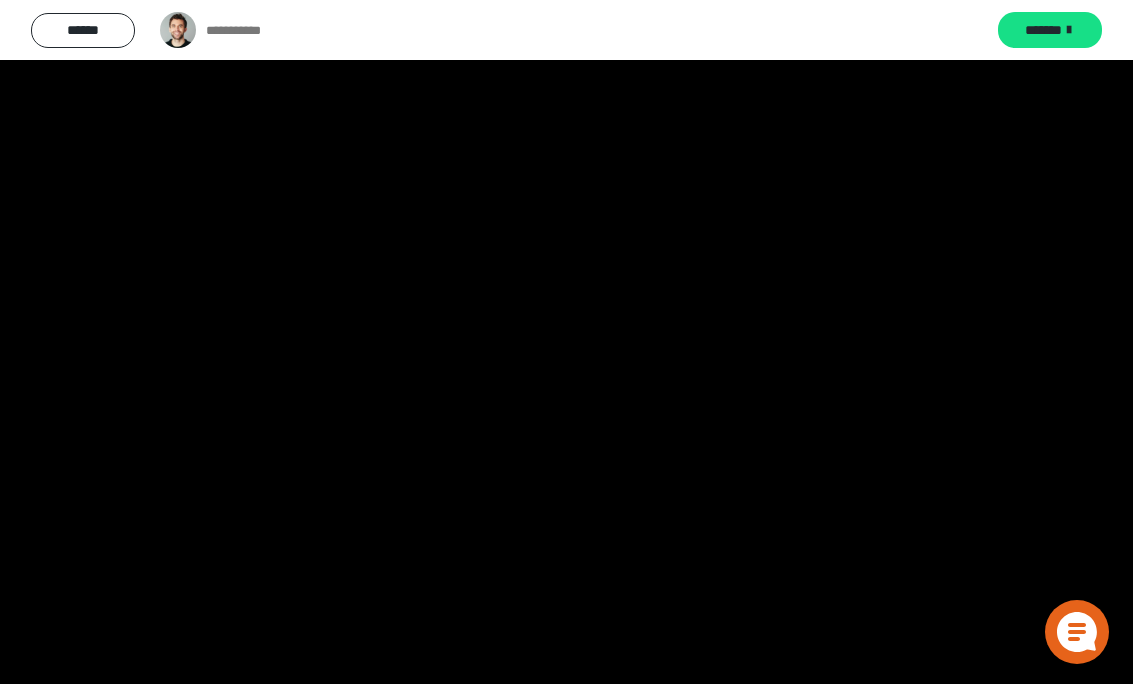 click at bounding box center [566, 342] 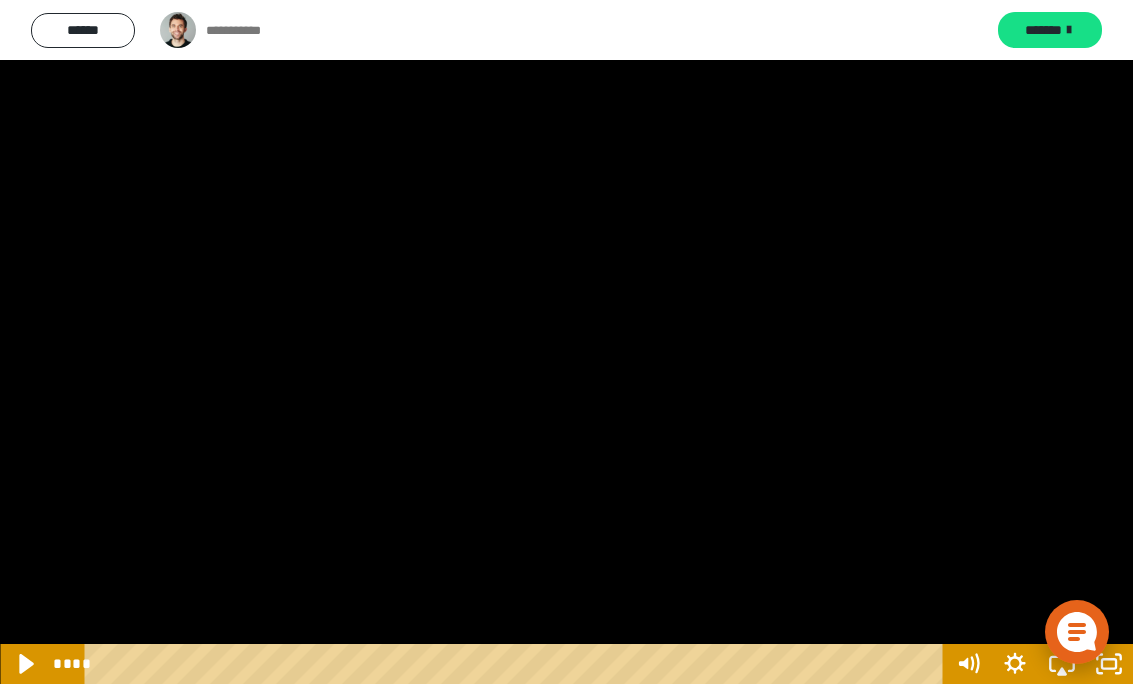 click 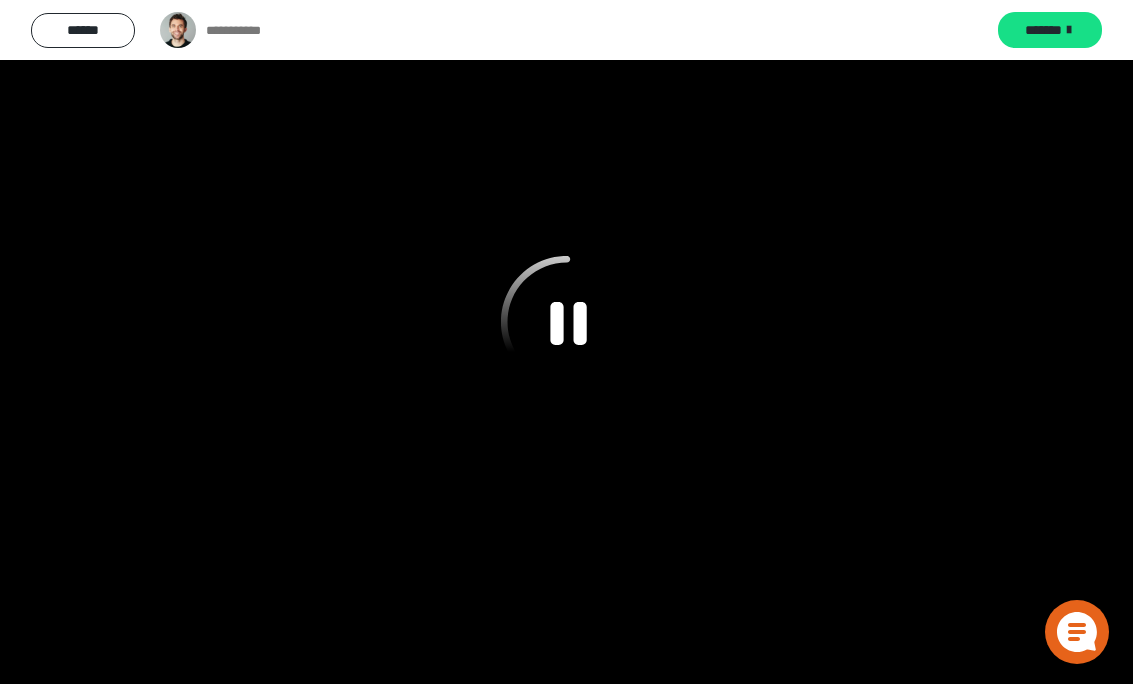 click at bounding box center (566, 342) 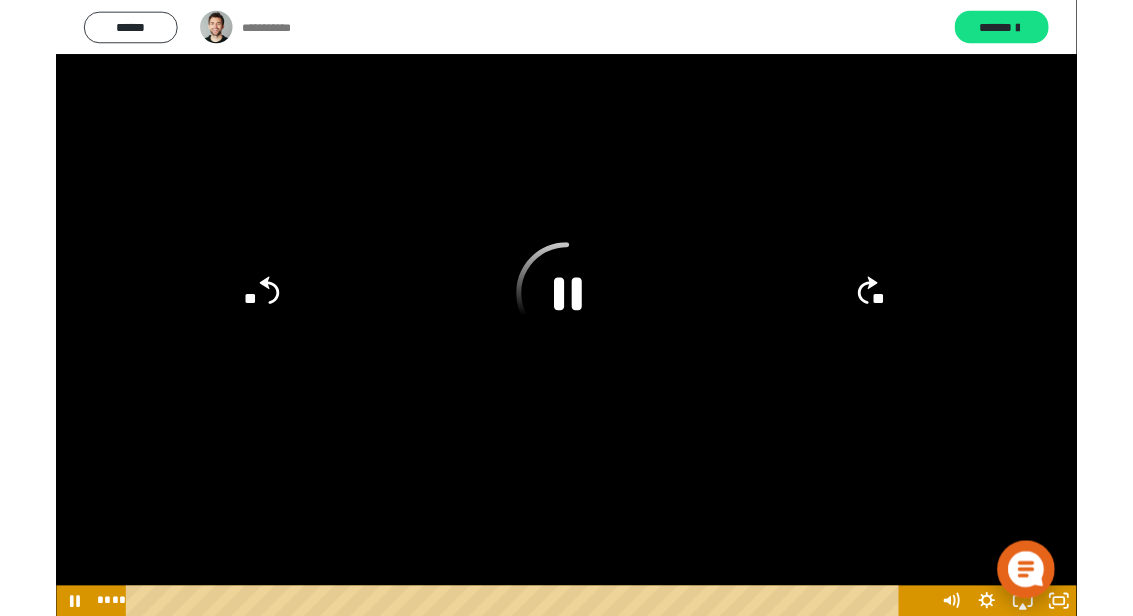 scroll, scrollTop: 511, scrollLeft: 0, axis: vertical 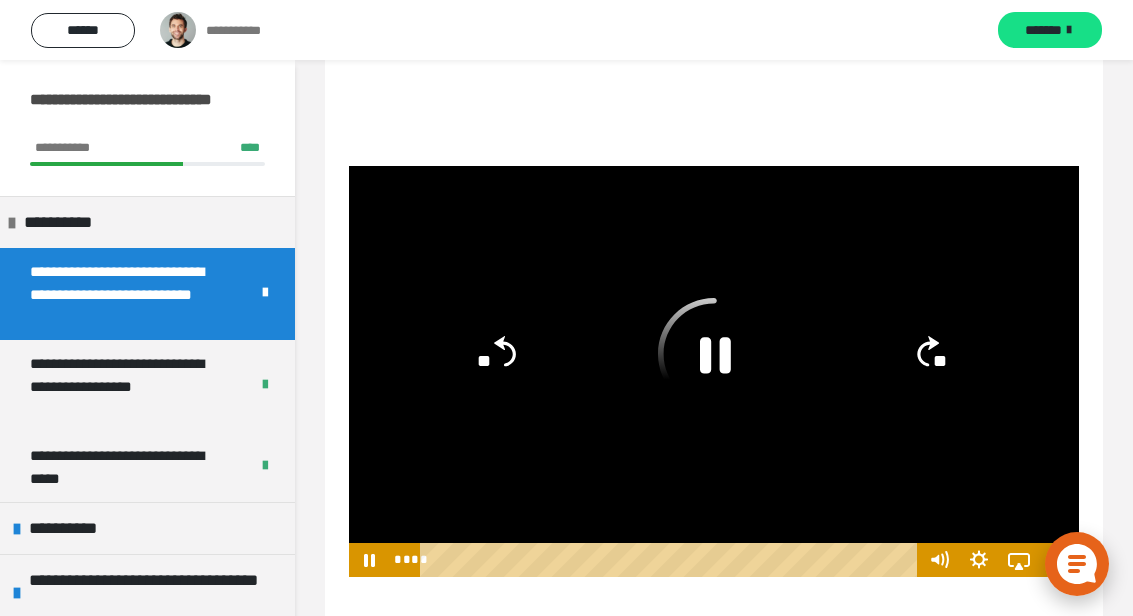 click 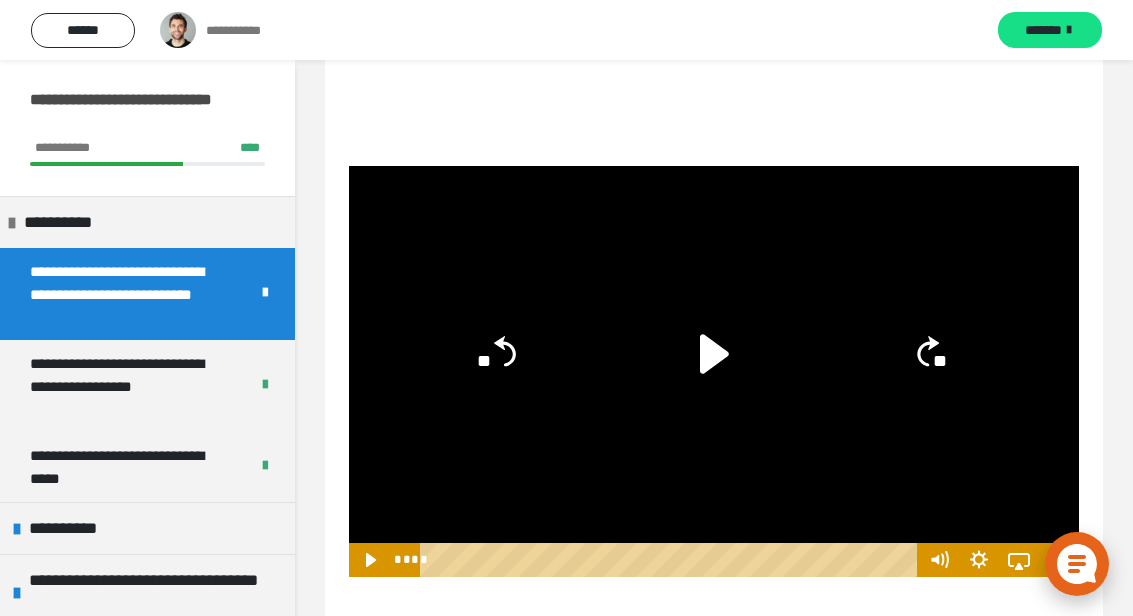 click 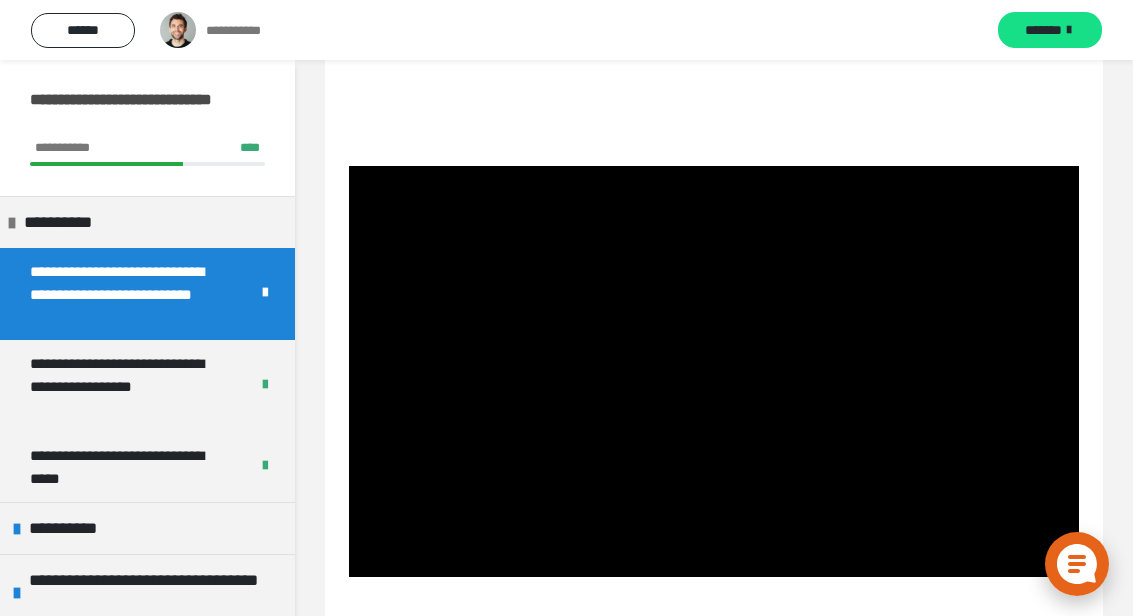 click at bounding box center (714, 371) 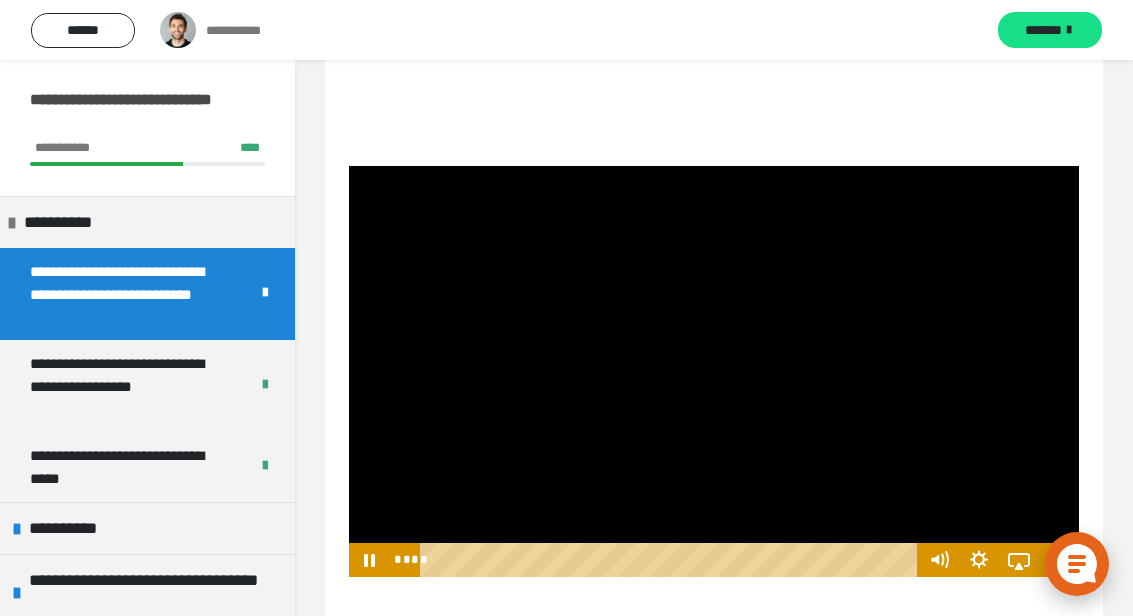 click at bounding box center (714, 371) 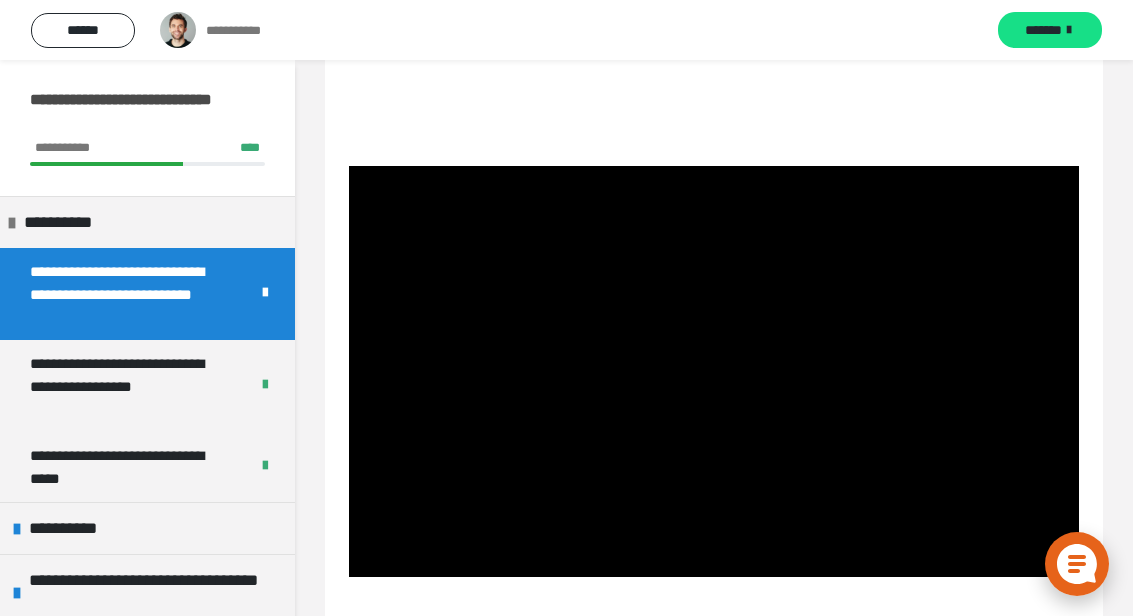 click at bounding box center (714, 371) 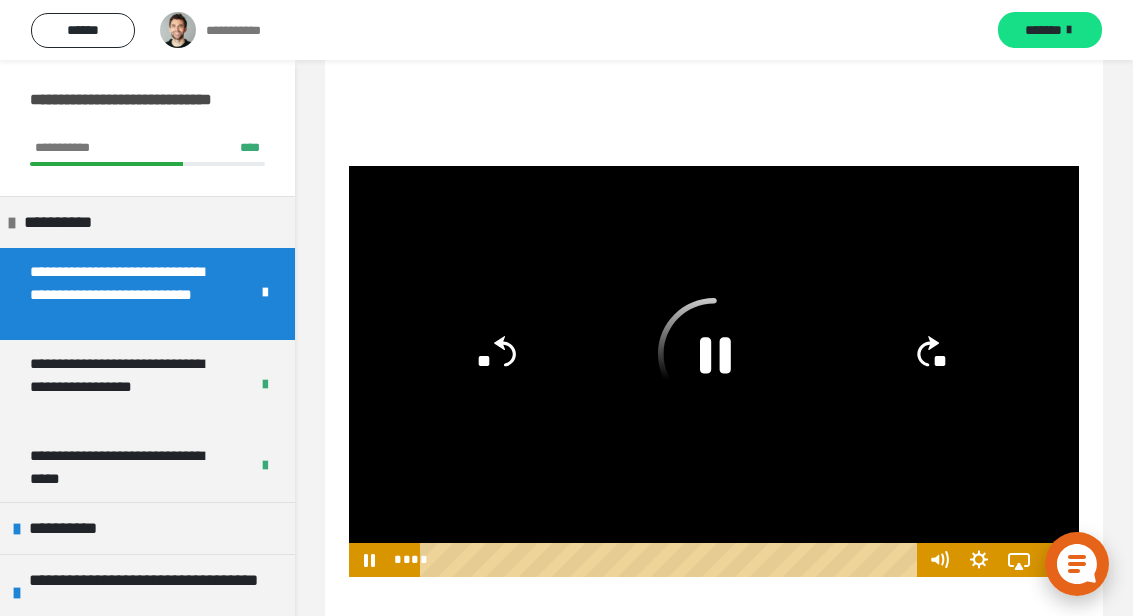 click 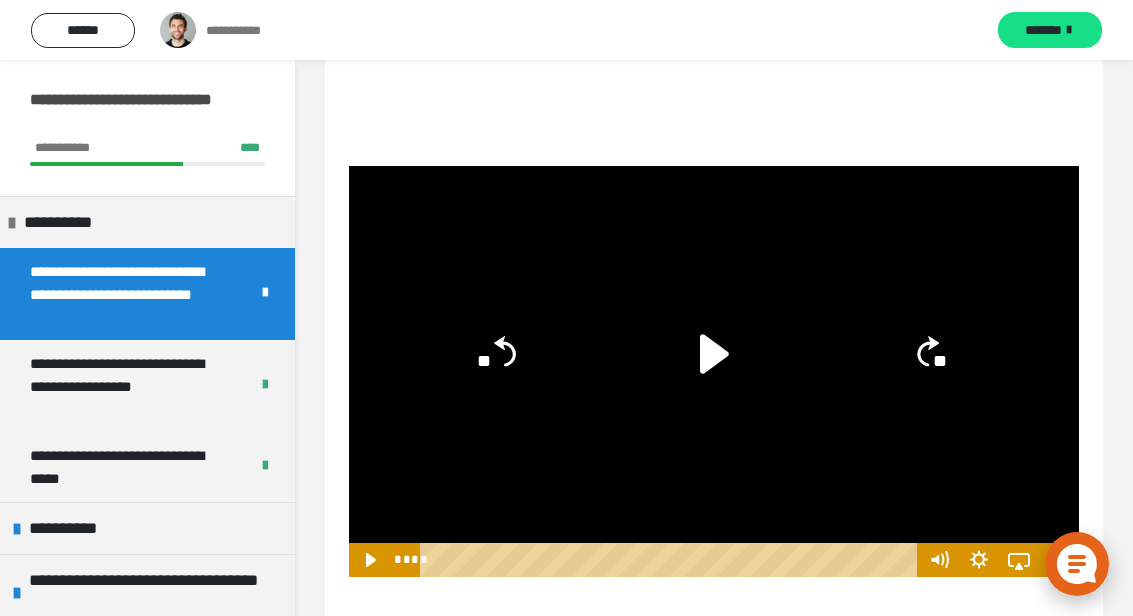 click 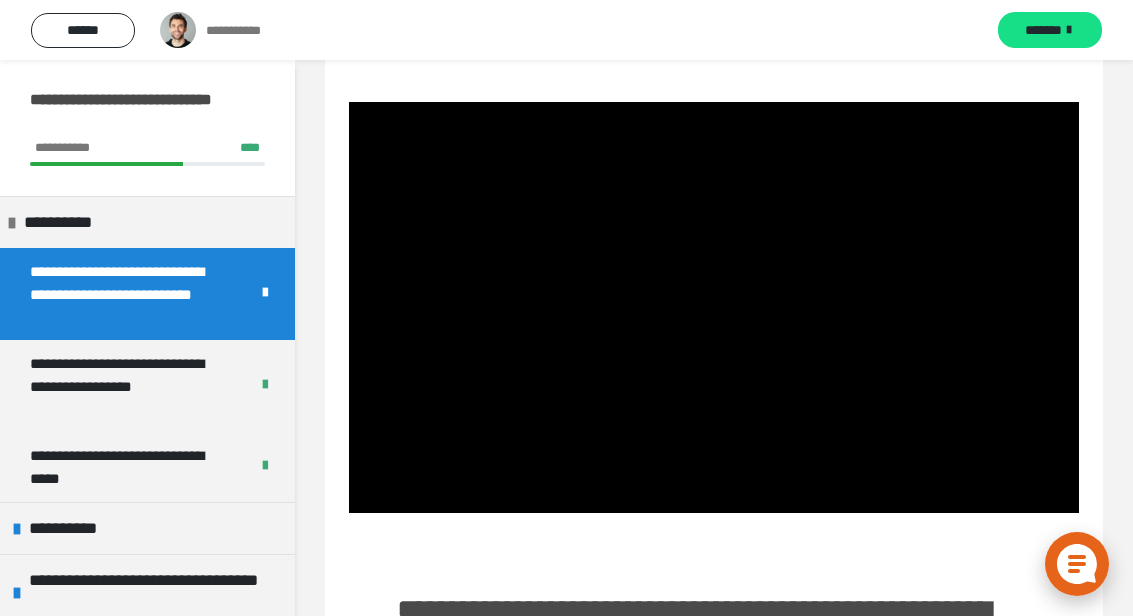 scroll, scrollTop: 580, scrollLeft: 0, axis: vertical 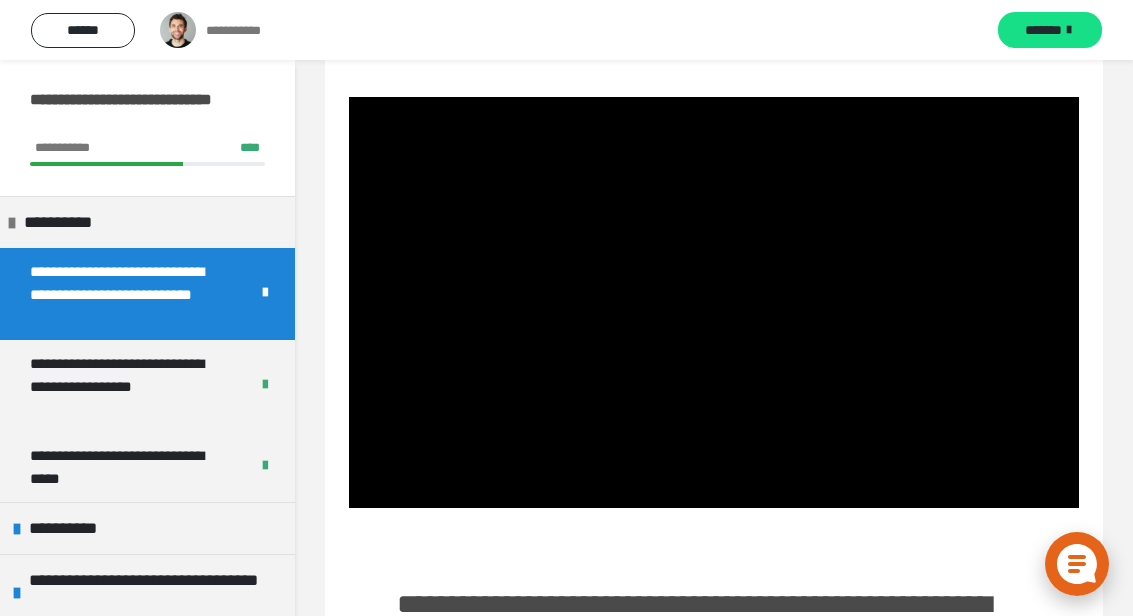 click at bounding box center [714, 302] 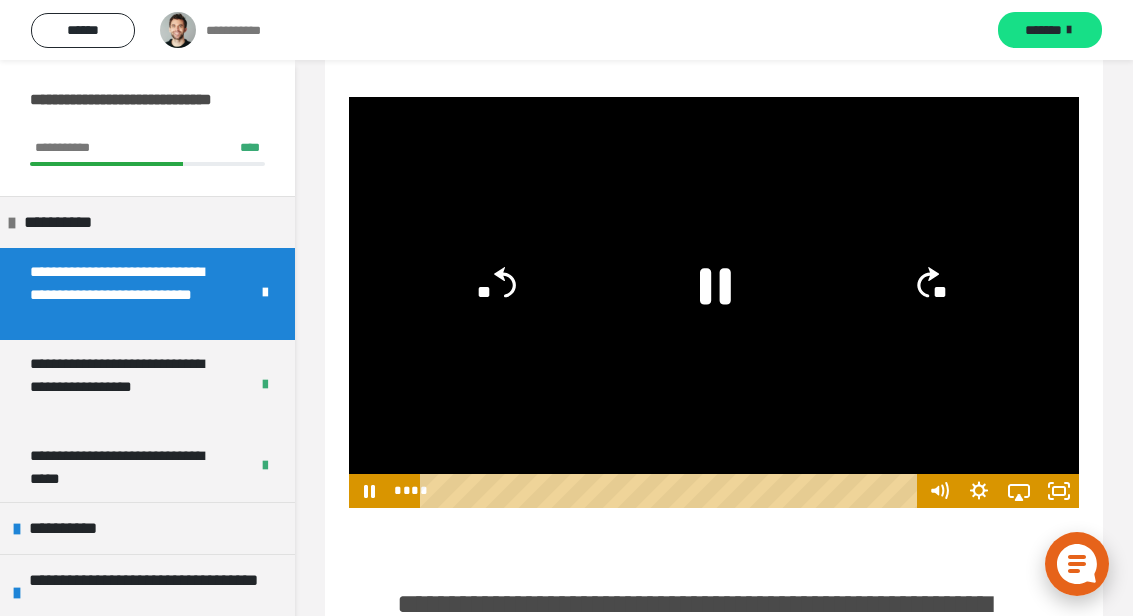 click 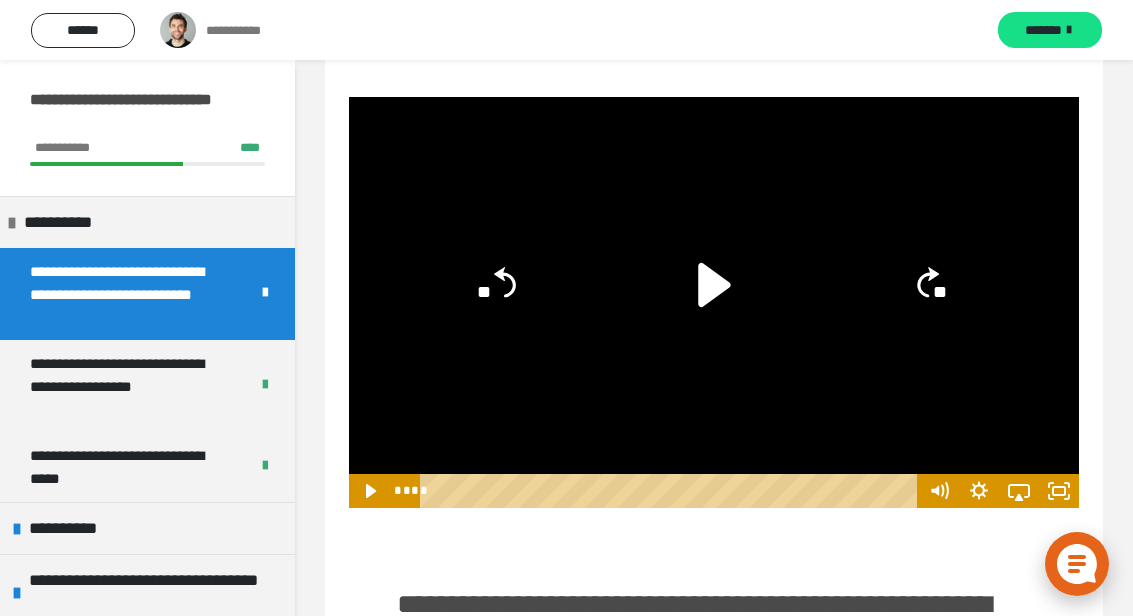 click 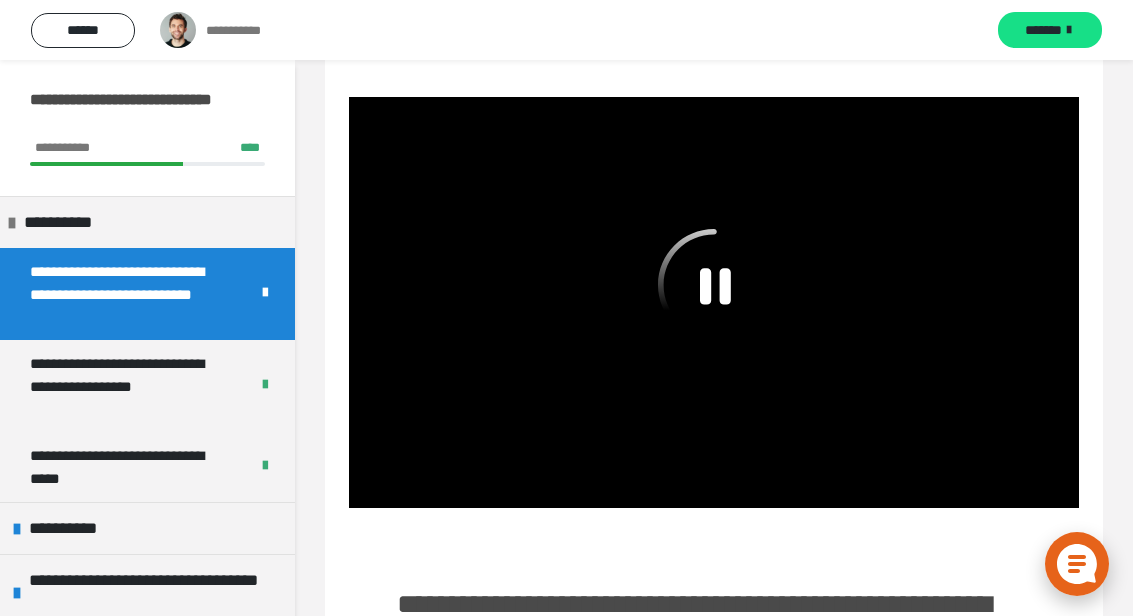 click at bounding box center [714, 302] 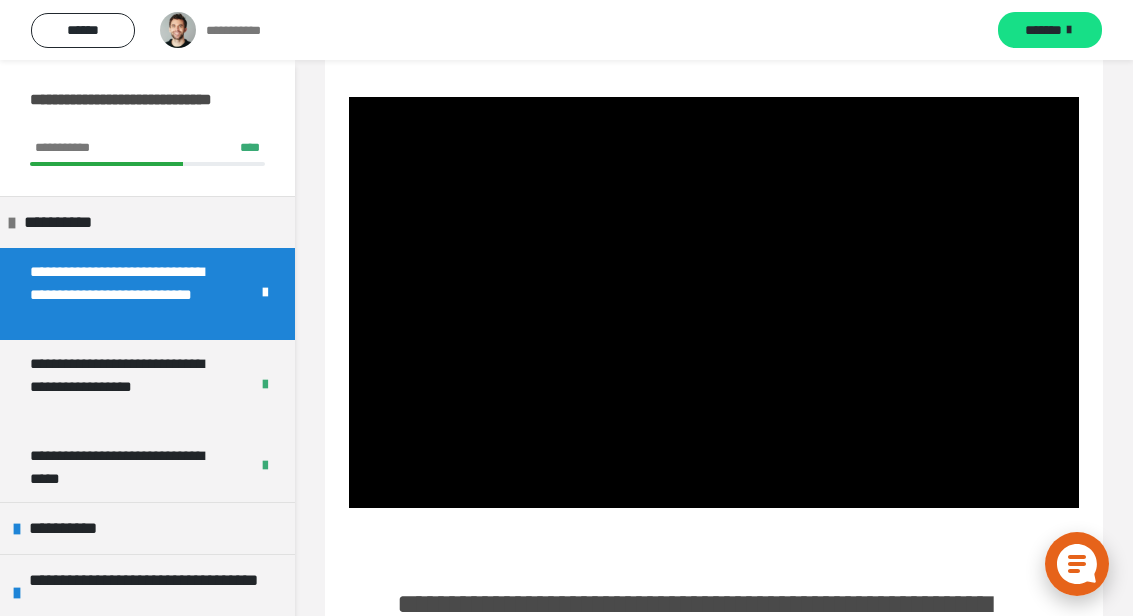 click at bounding box center (714, 302) 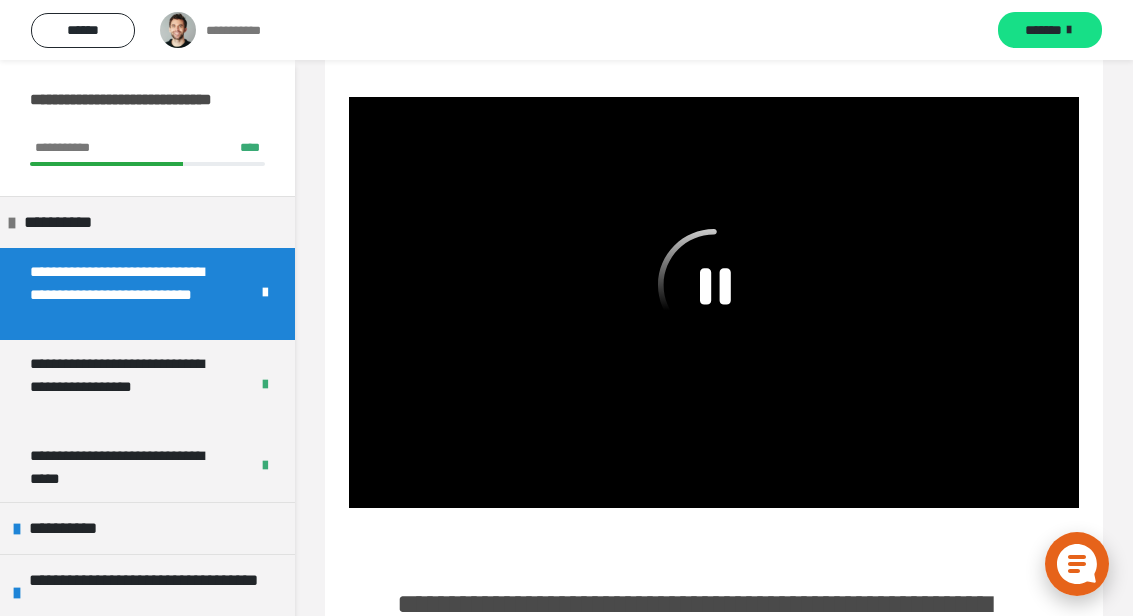 click at bounding box center (714, 302) 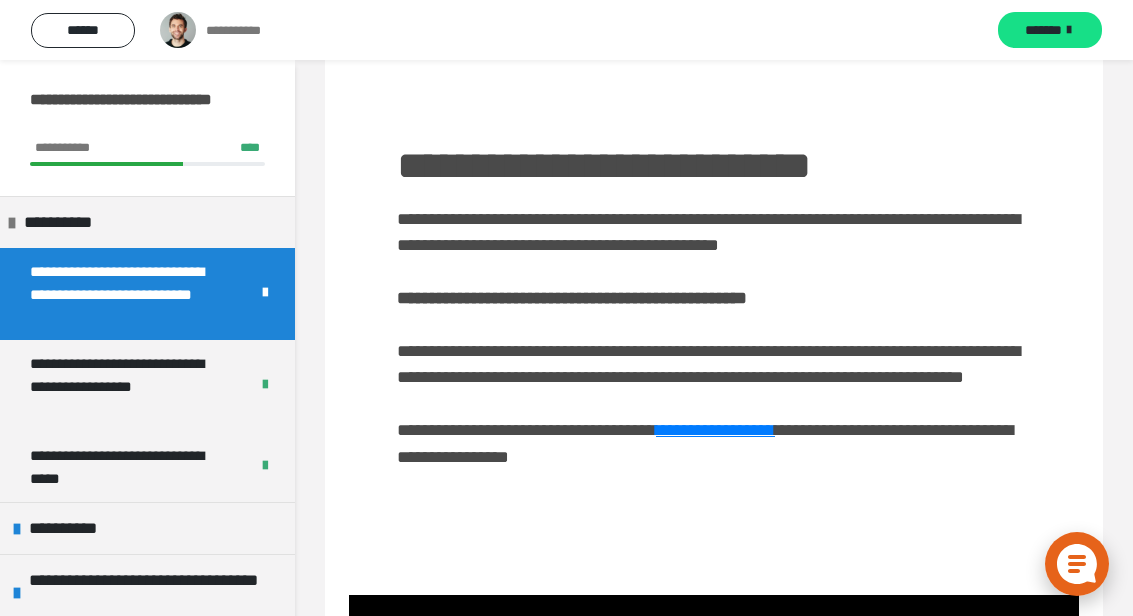 scroll, scrollTop: 0, scrollLeft: 0, axis: both 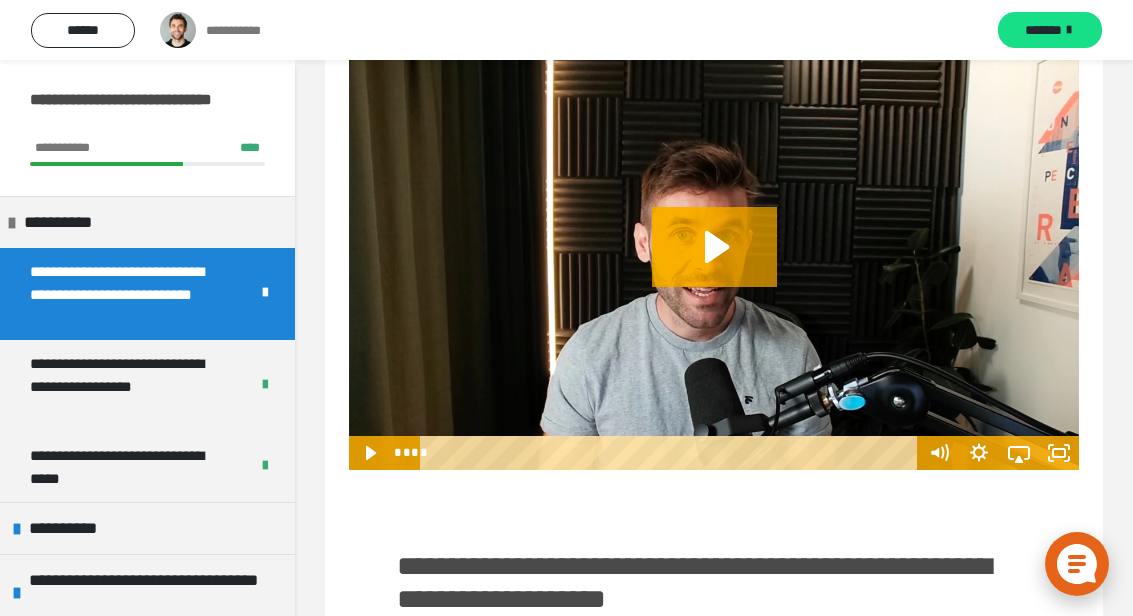 click 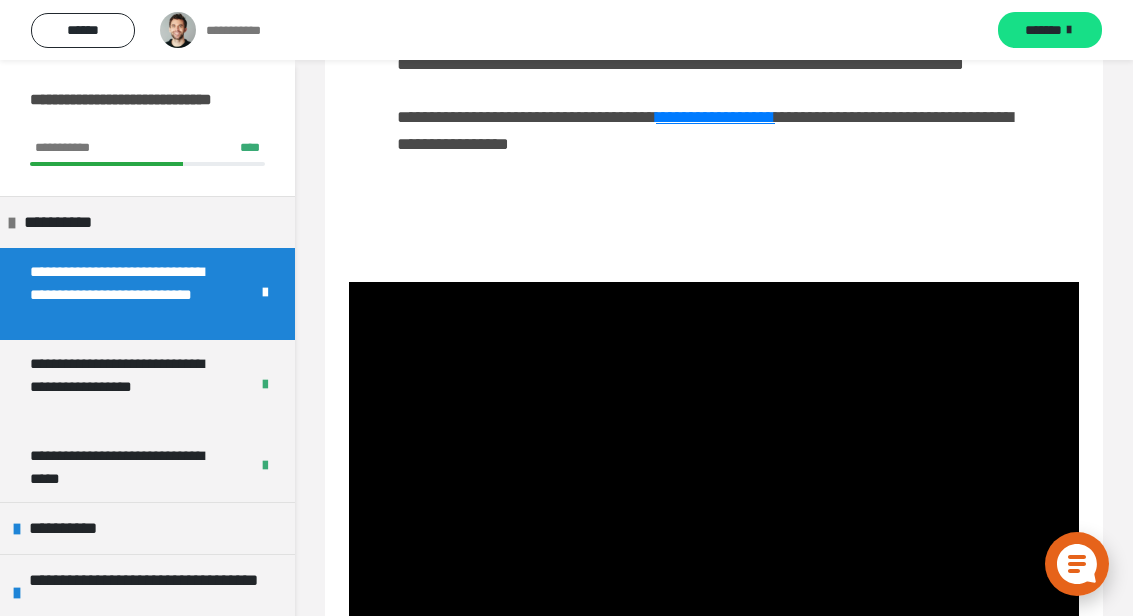 scroll, scrollTop: 400, scrollLeft: 0, axis: vertical 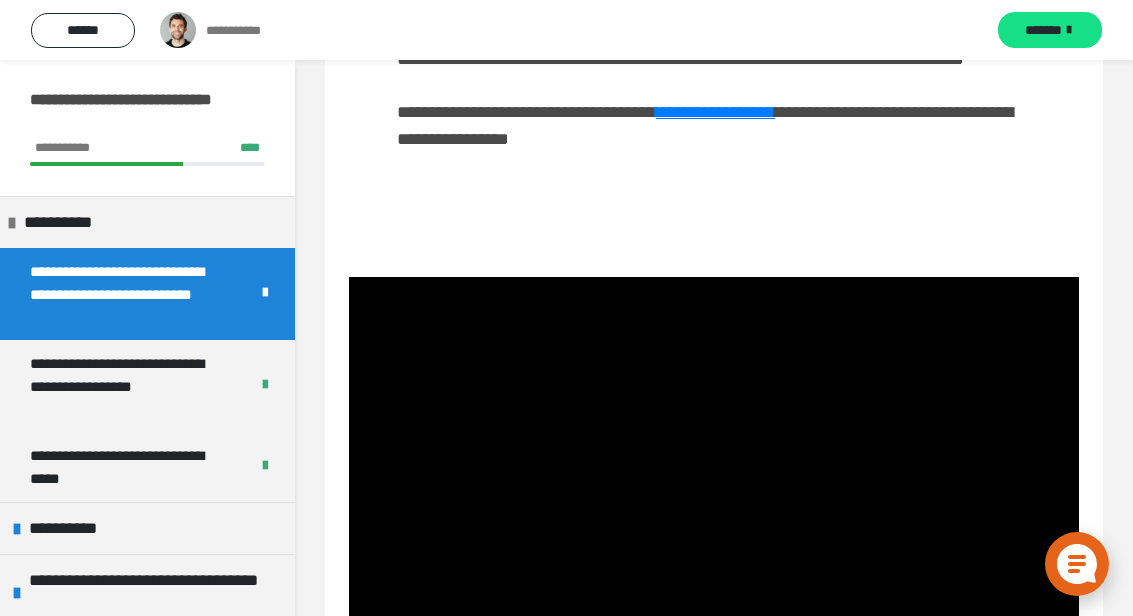 click at bounding box center (714, 482) 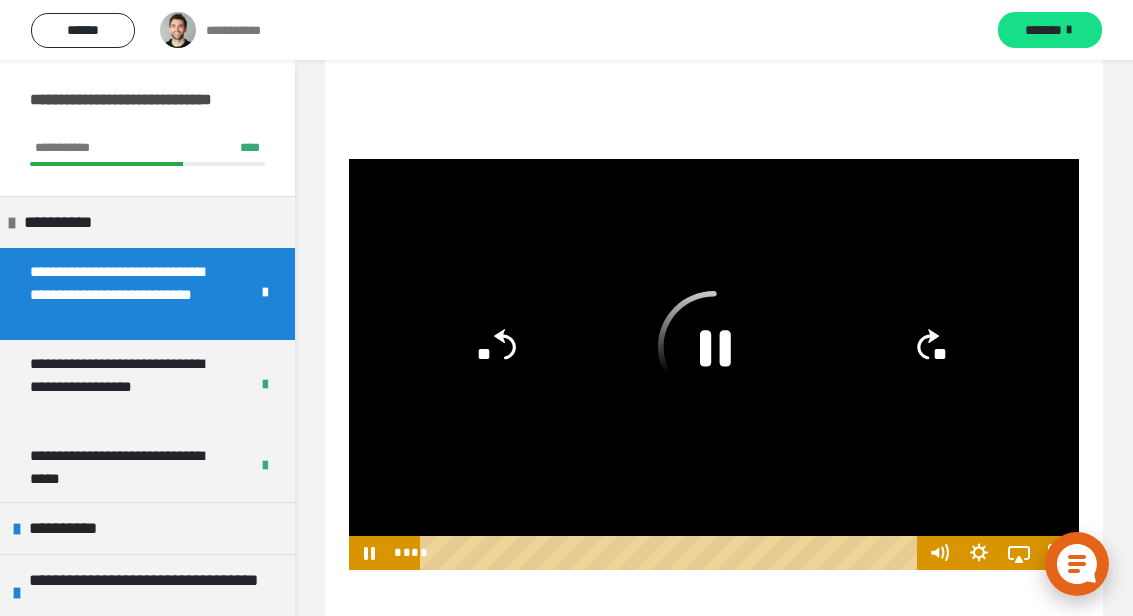 scroll, scrollTop: 515, scrollLeft: 0, axis: vertical 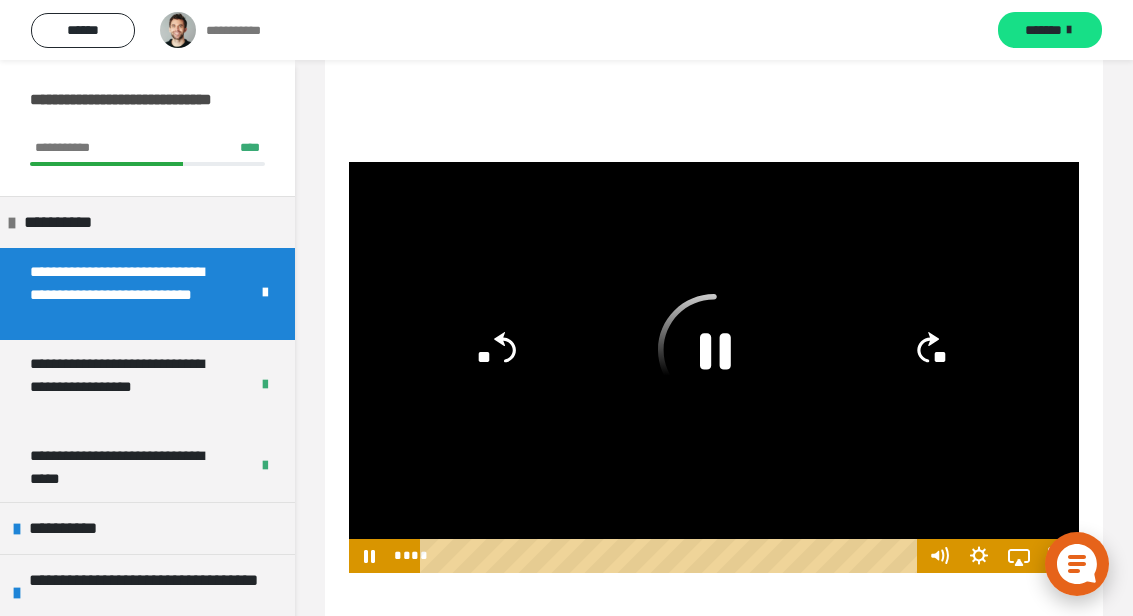 click 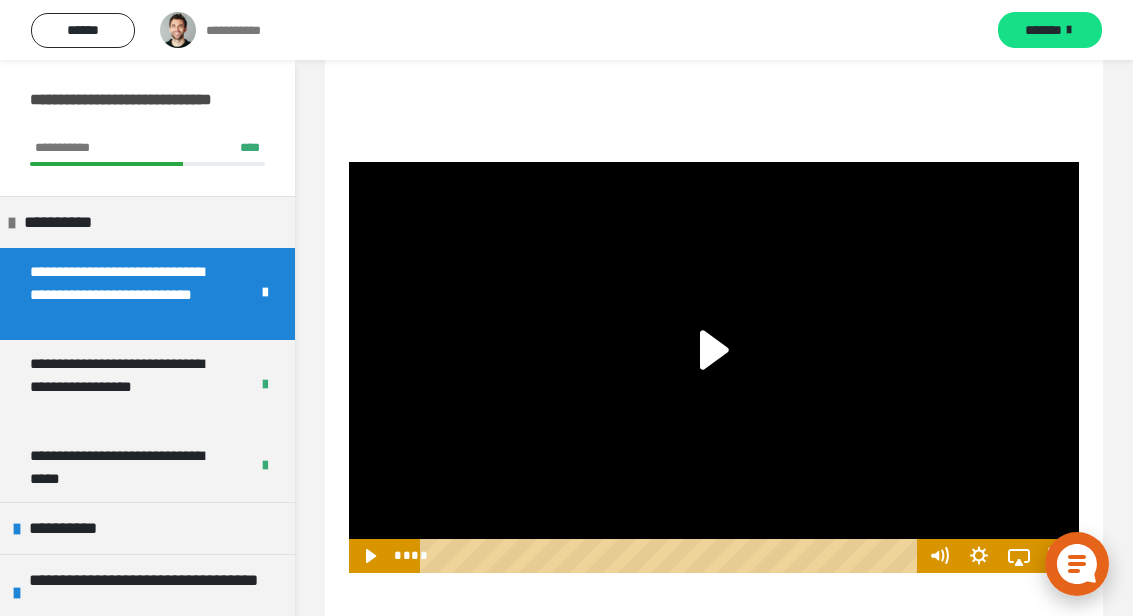 click 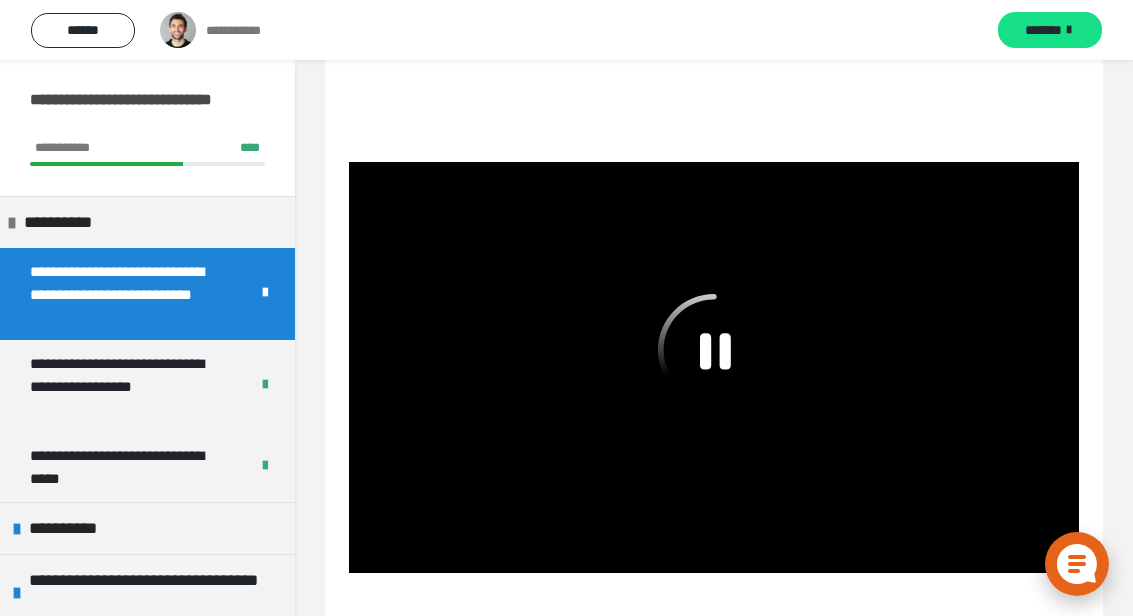 click 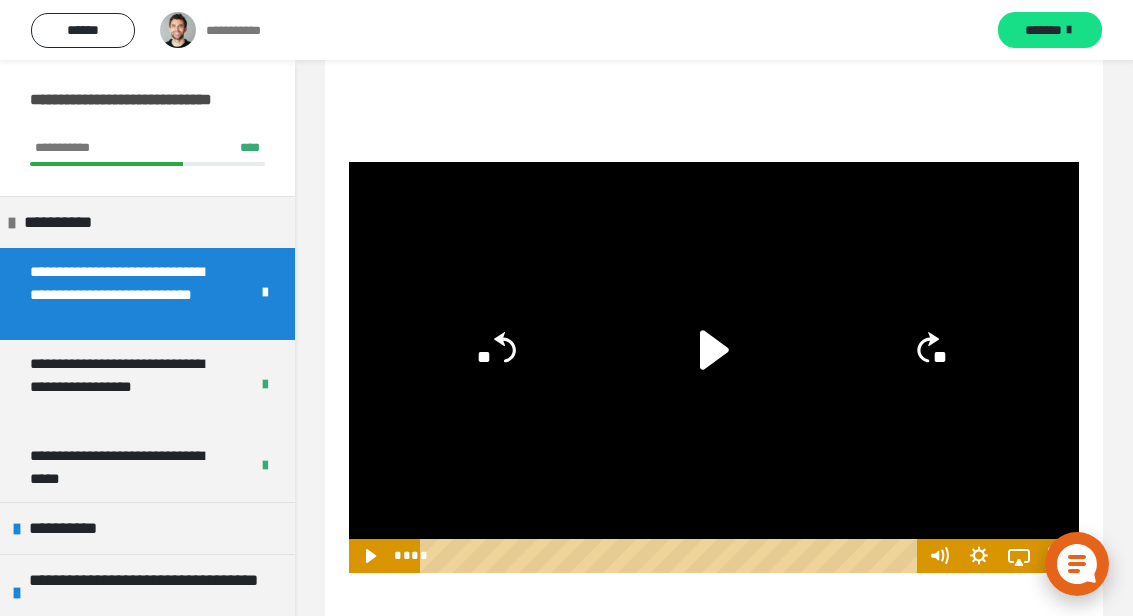 click 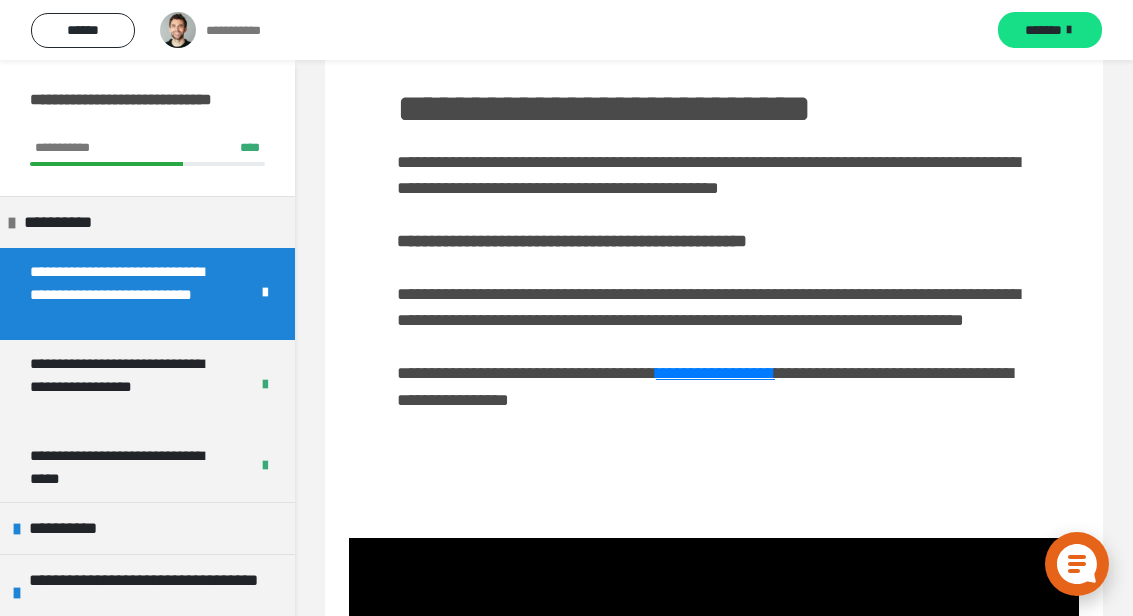 scroll, scrollTop: 0, scrollLeft: 0, axis: both 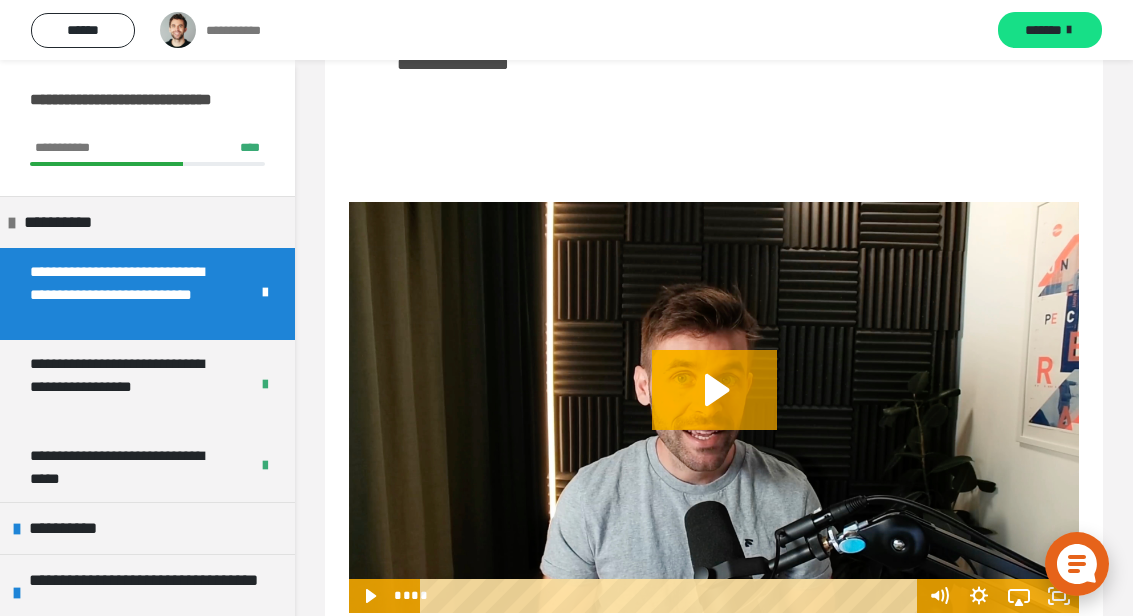 click 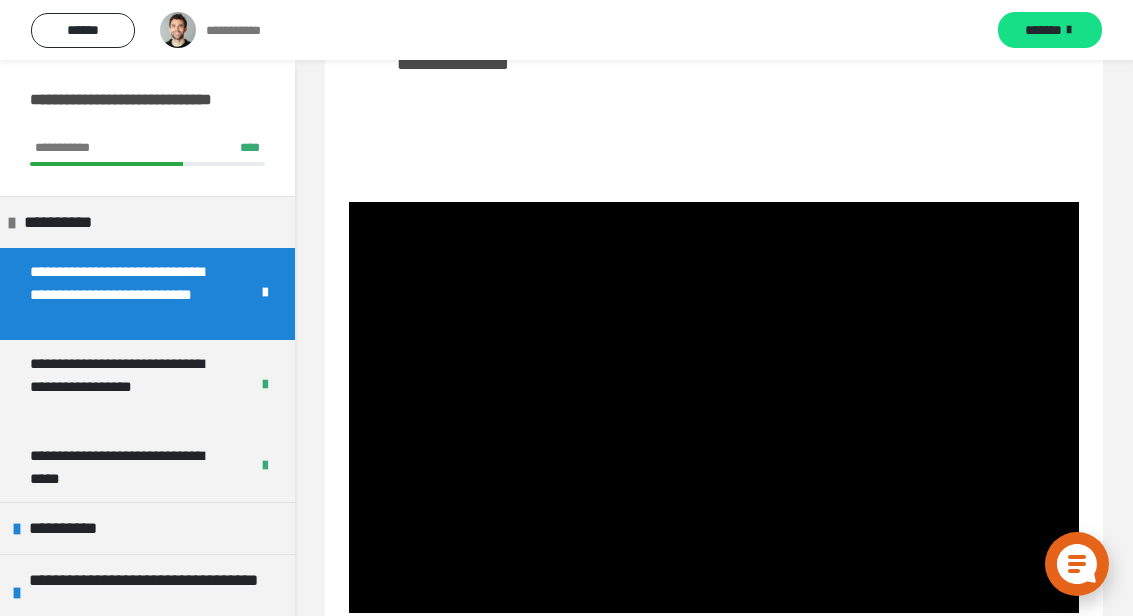 click at bounding box center (714, 407) 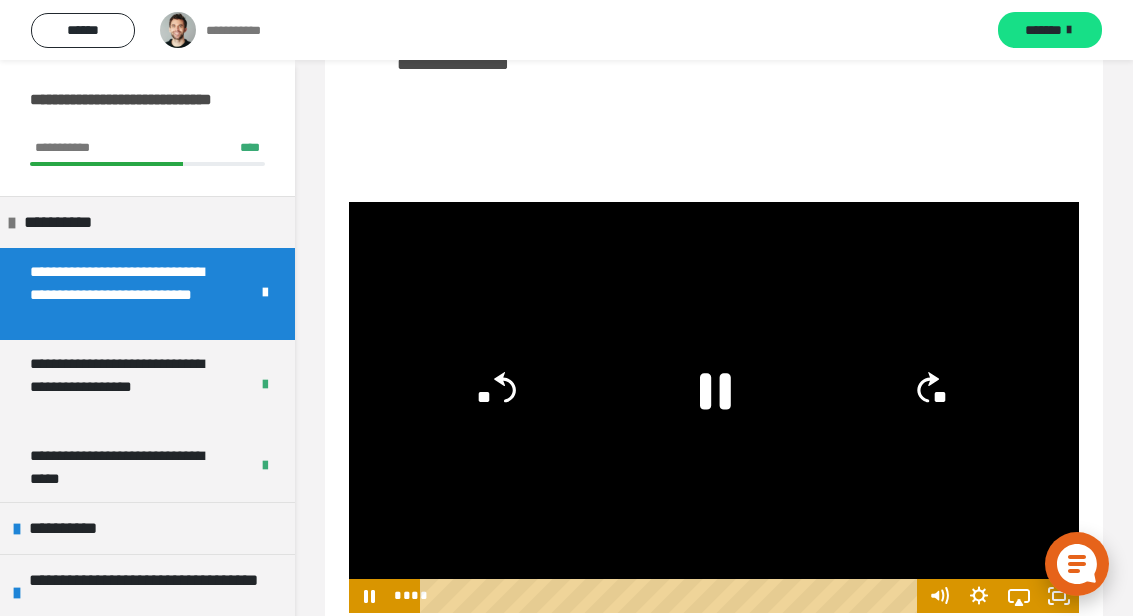 click on "**" 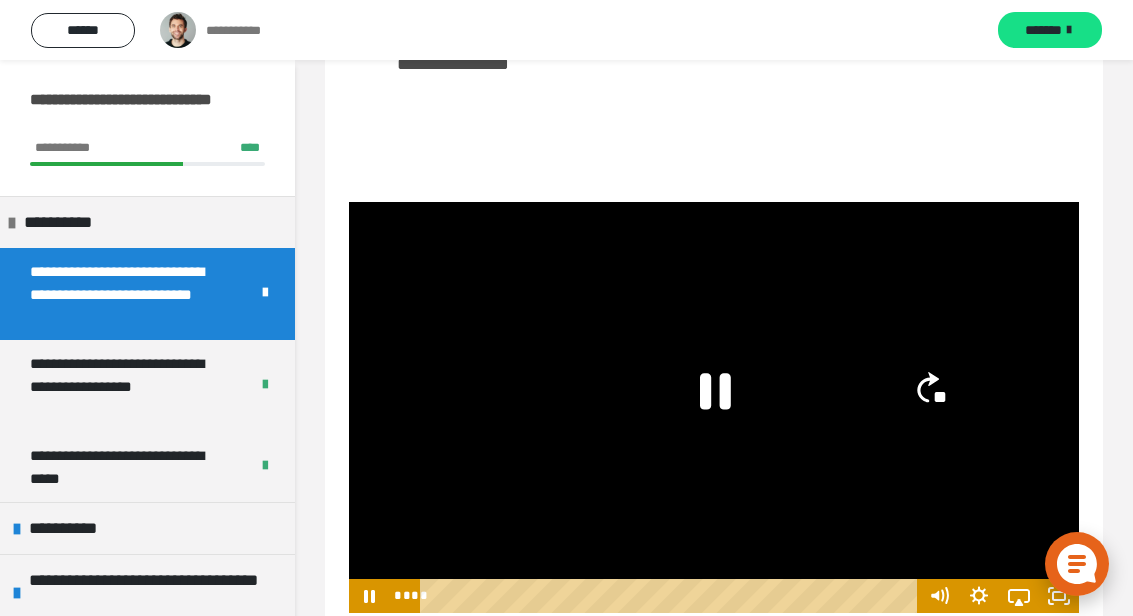 click on "**" 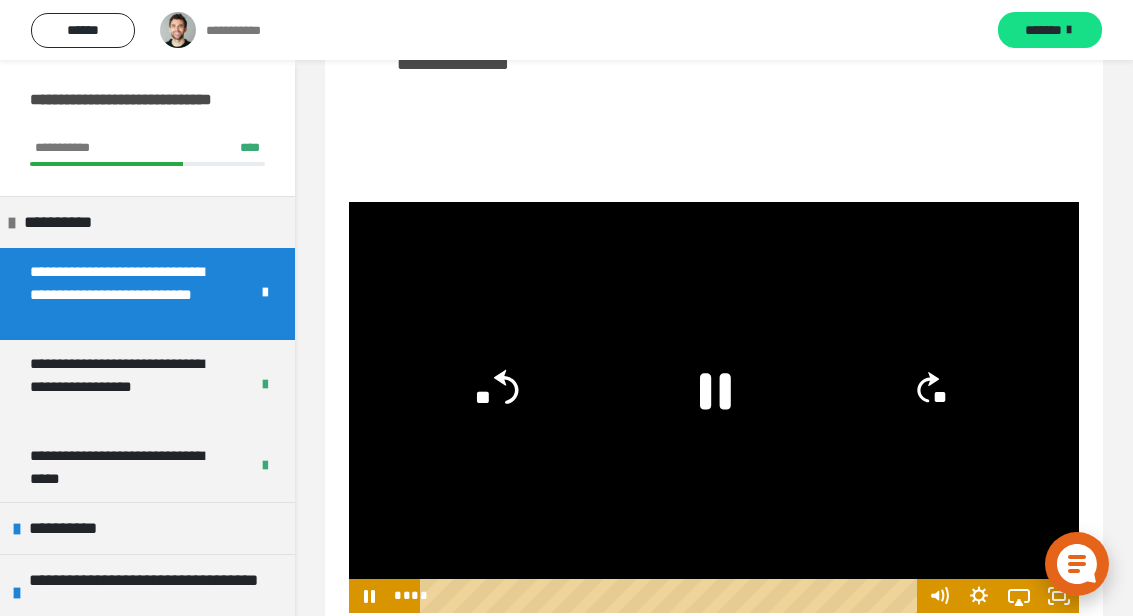 click on "**" 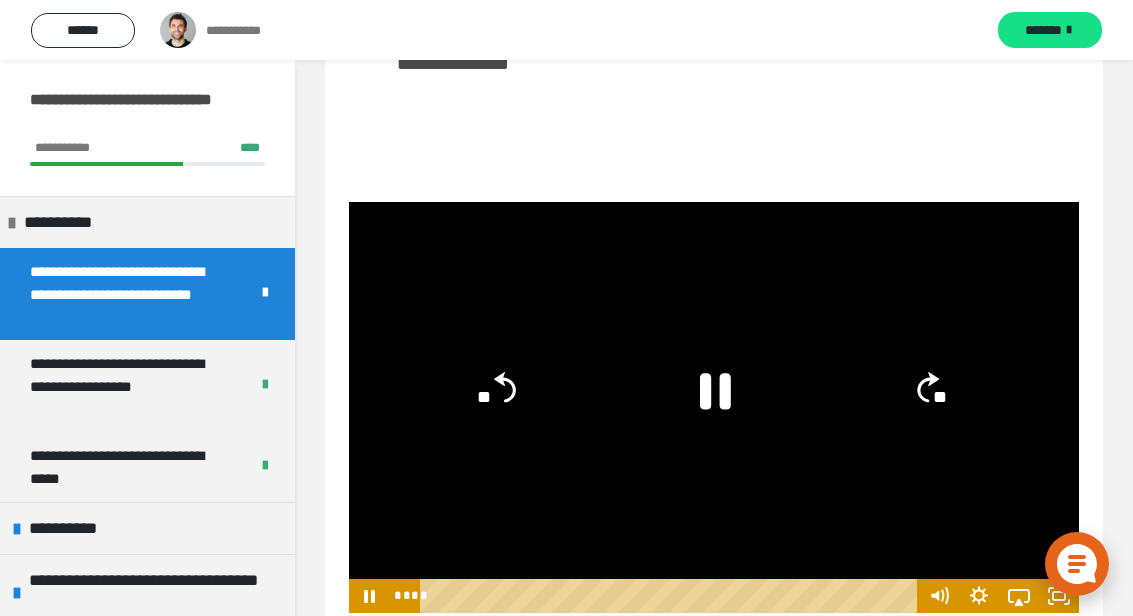 click 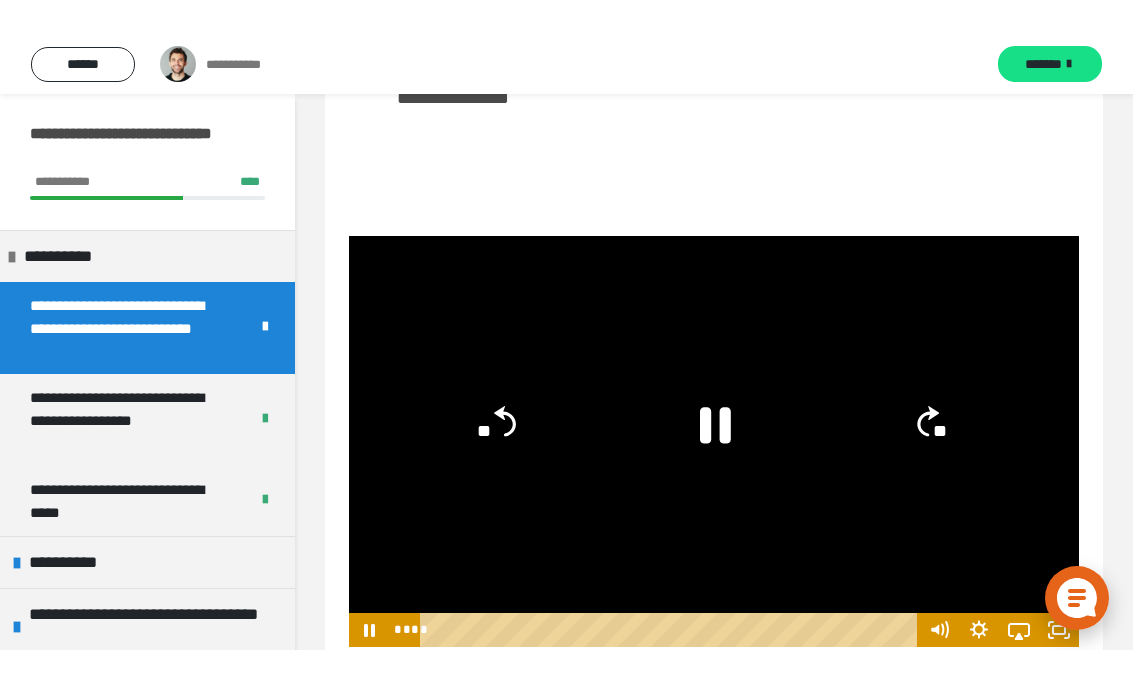 scroll, scrollTop: 32, scrollLeft: 0, axis: vertical 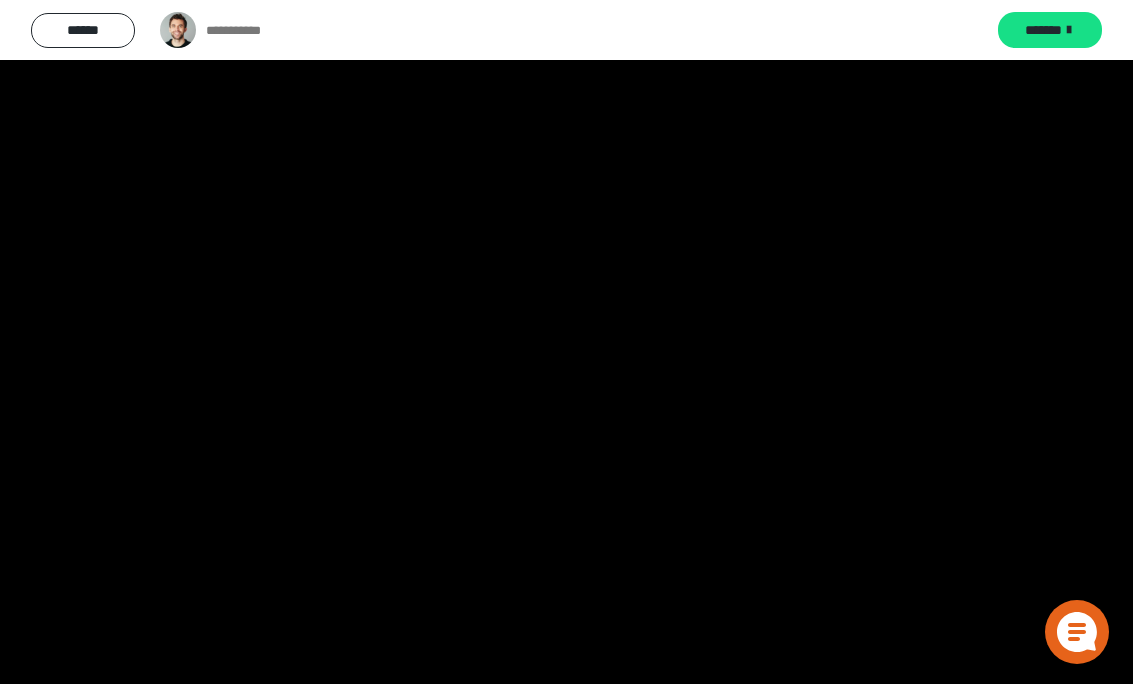 click at bounding box center [566, 342] 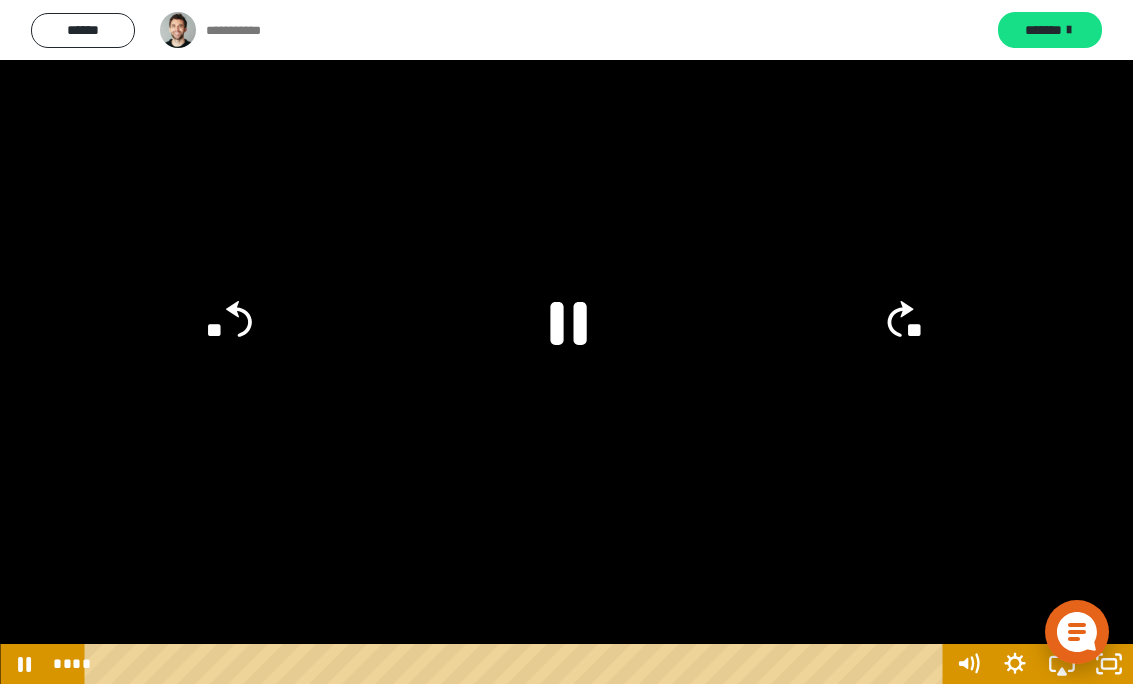 click at bounding box center (566, 342) 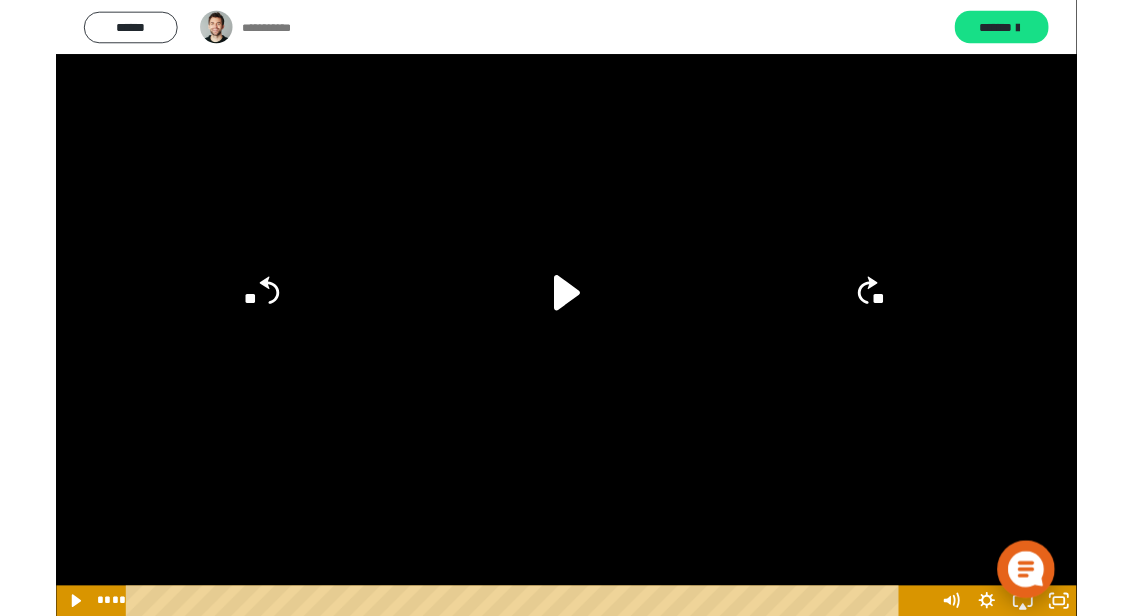 scroll, scrollTop: 475, scrollLeft: 0, axis: vertical 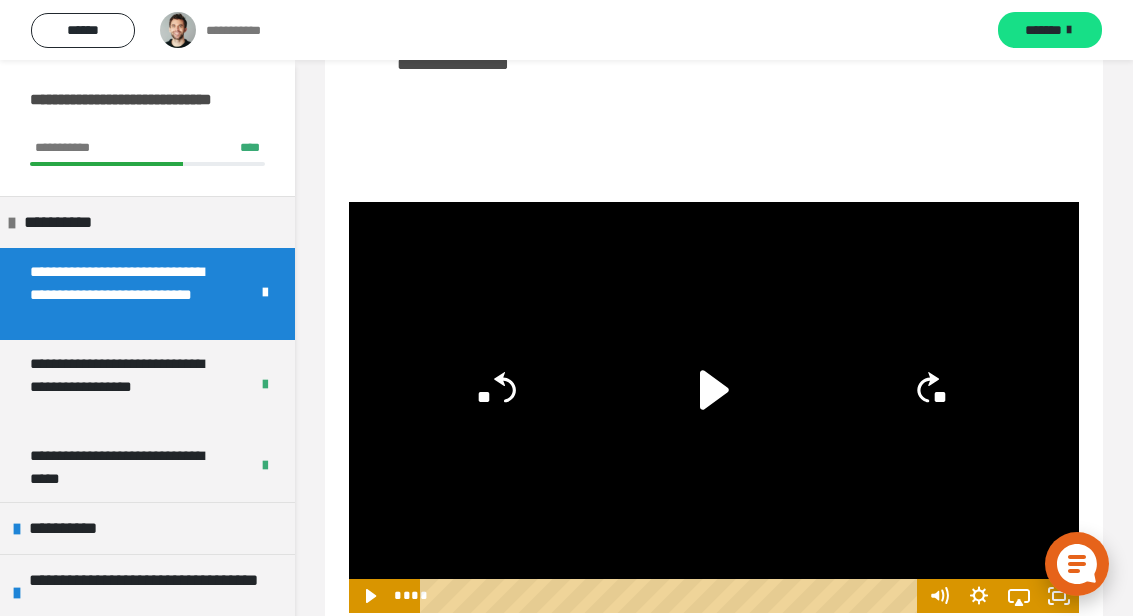 click on "**********" at bounding box center [131, 386] 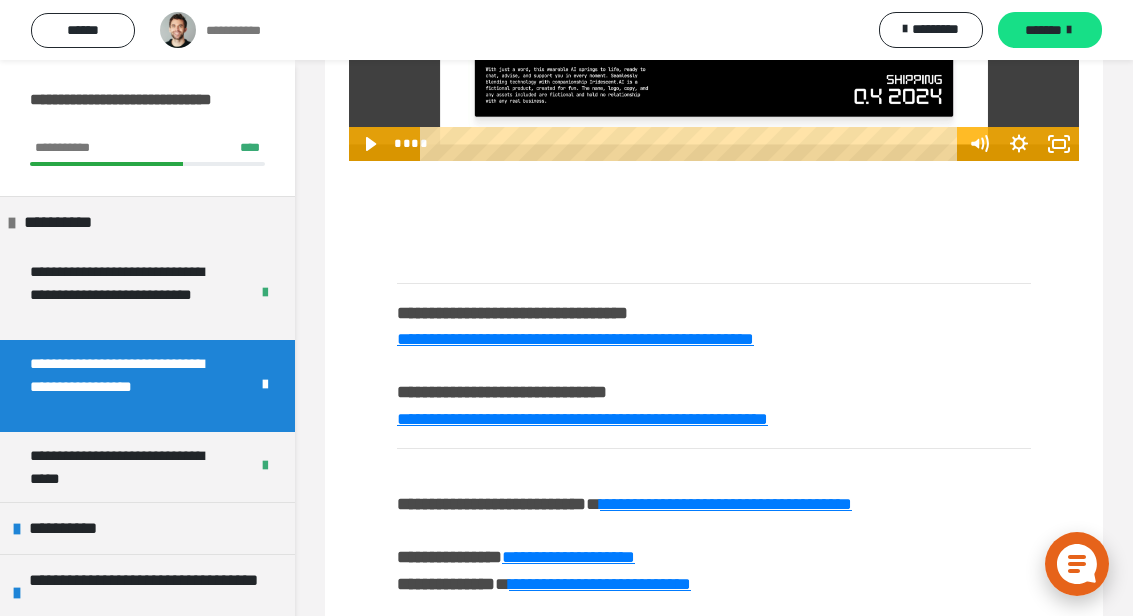 scroll, scrollTop: 423, scrollLeft: 0, axis: vertical 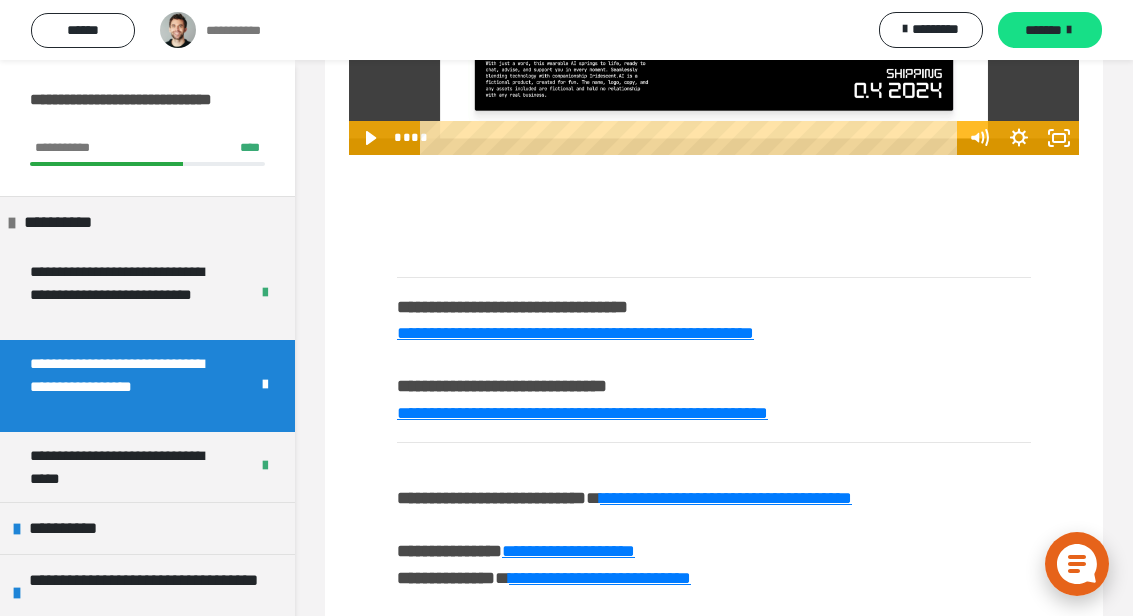 click on "**********" at bounding box center (76, 528) 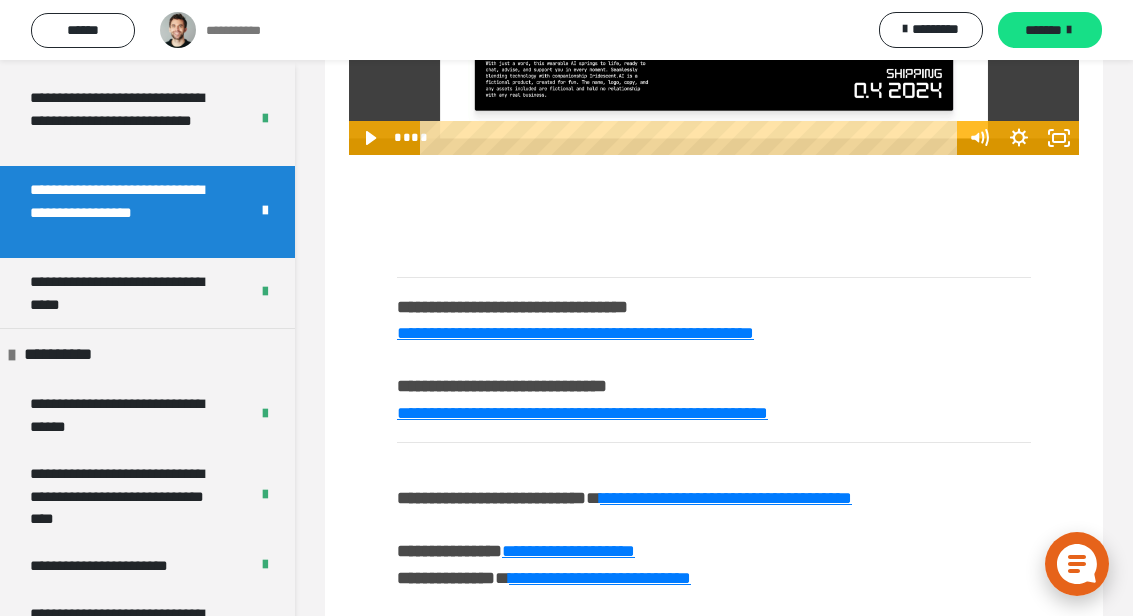 scroll, scrollTop: 175, scrollLeft: 0, axis: vertical 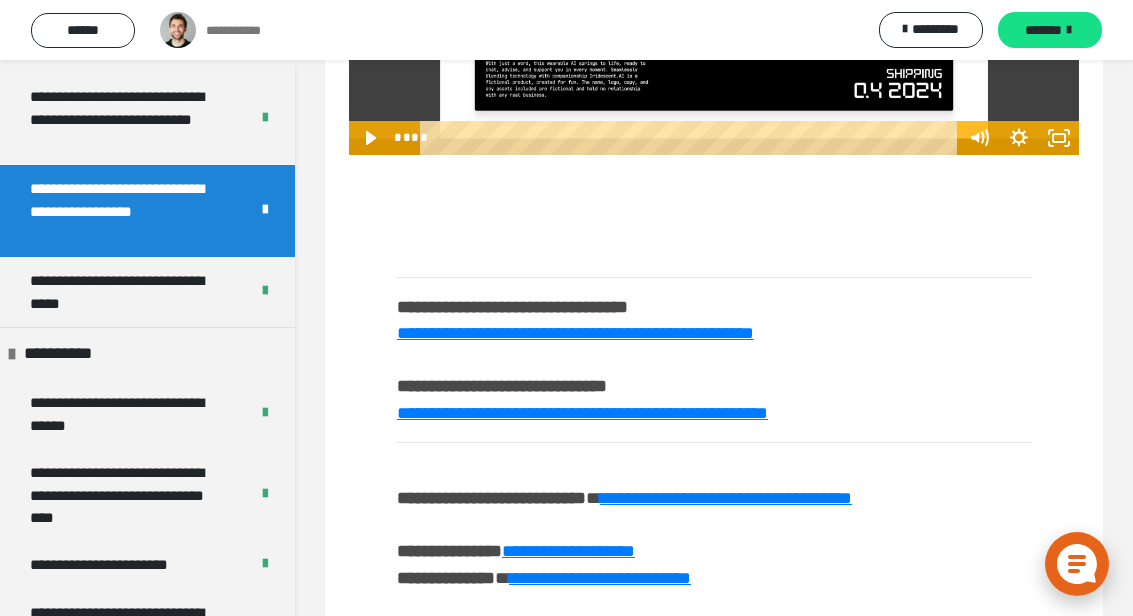 click on "**********" at bounding box center (131, 414) 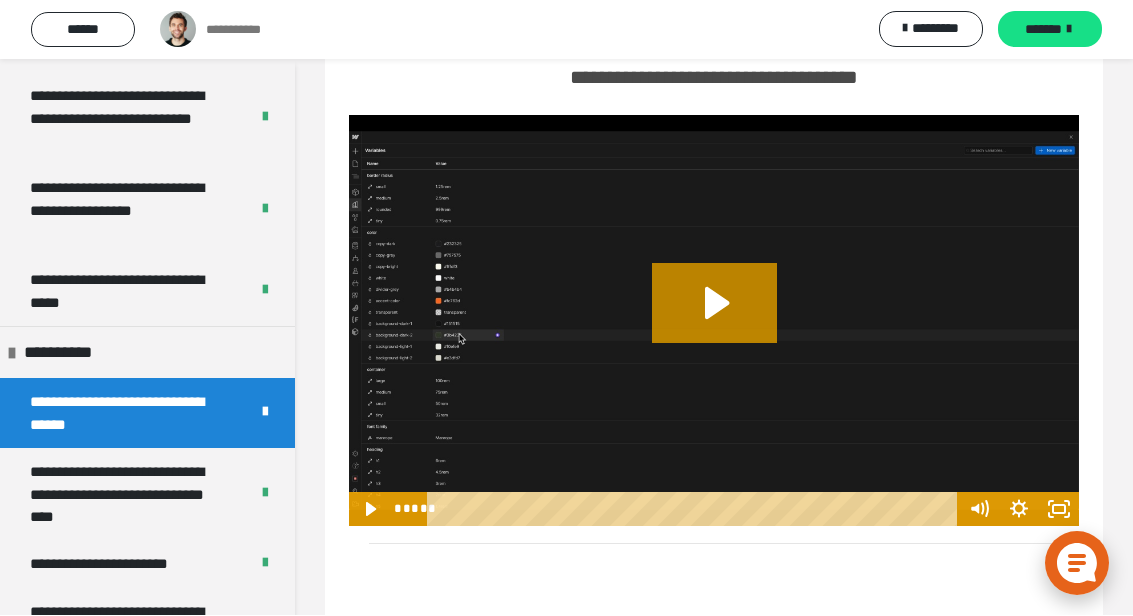 click 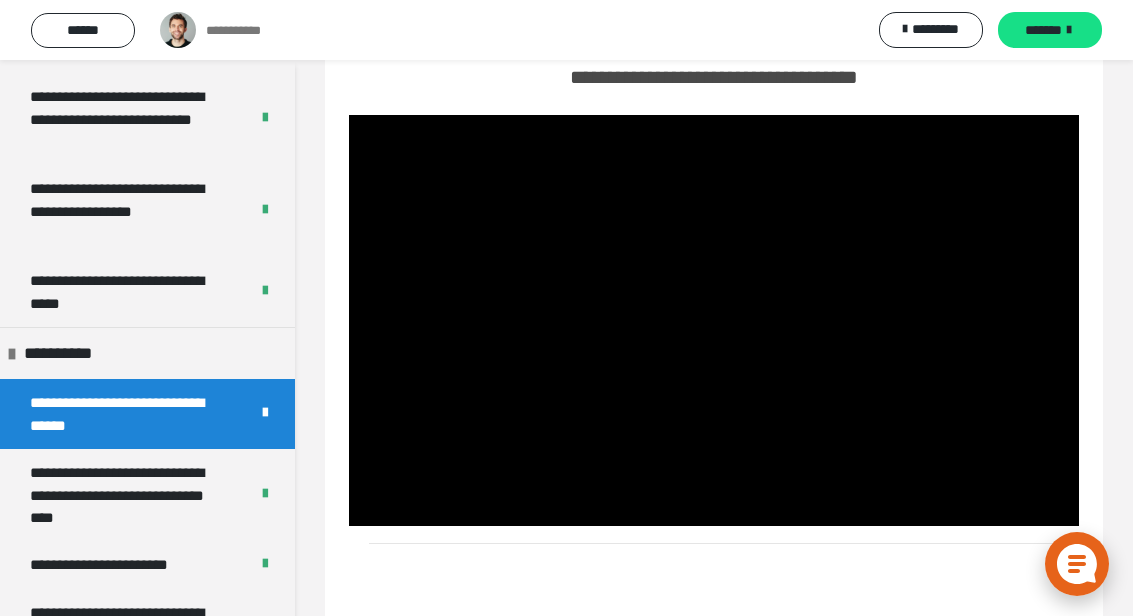 click at bounding box center (714, 320) 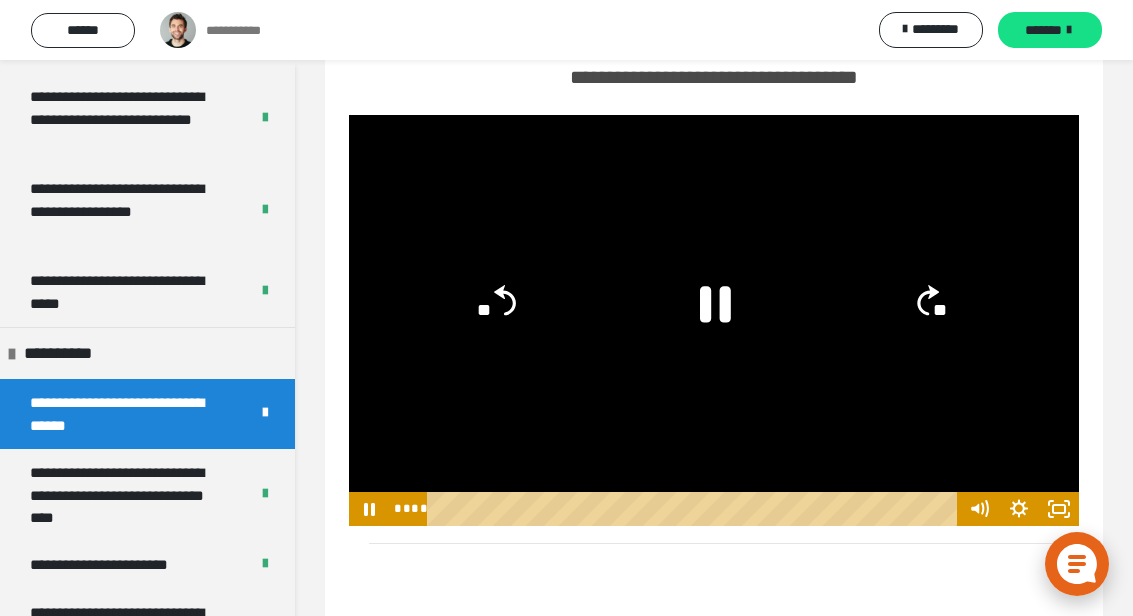 click 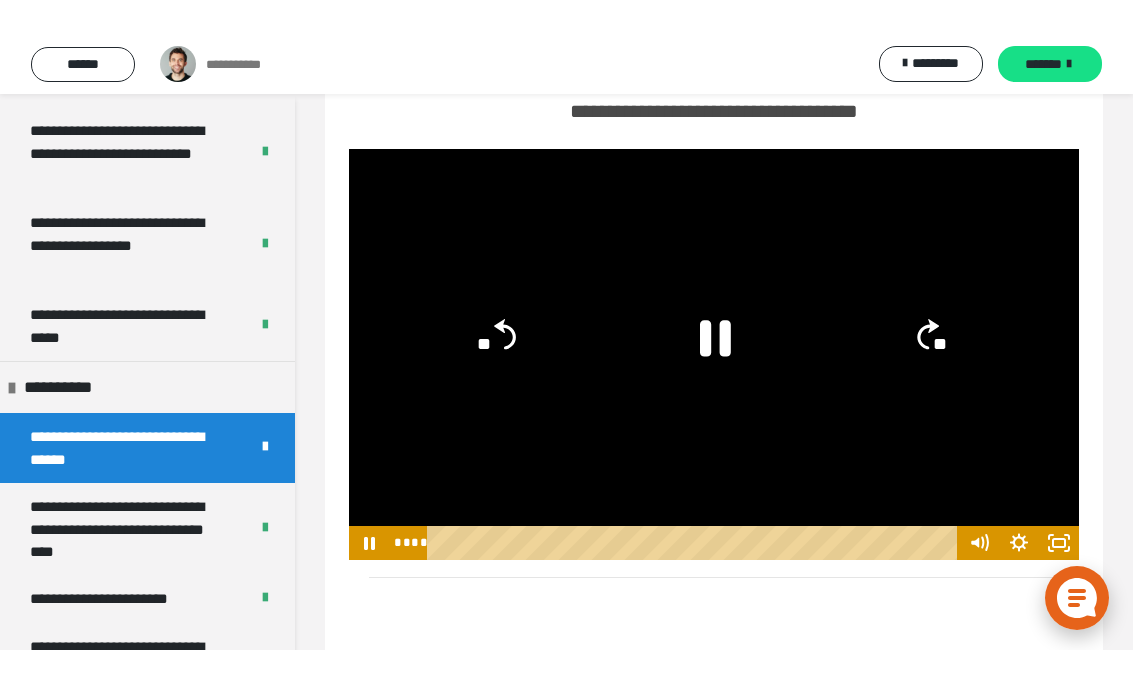 scroll, scrollTop: 32, scrollLeft: 0, axis: vertical 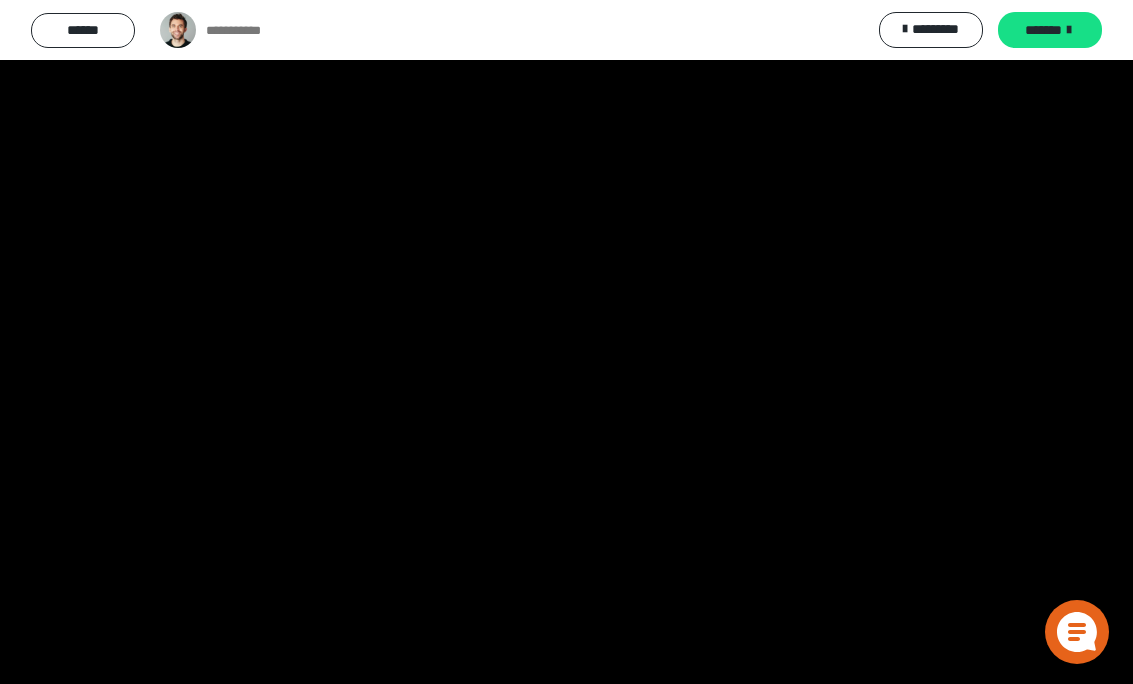 click at bounding box center [566, 342] 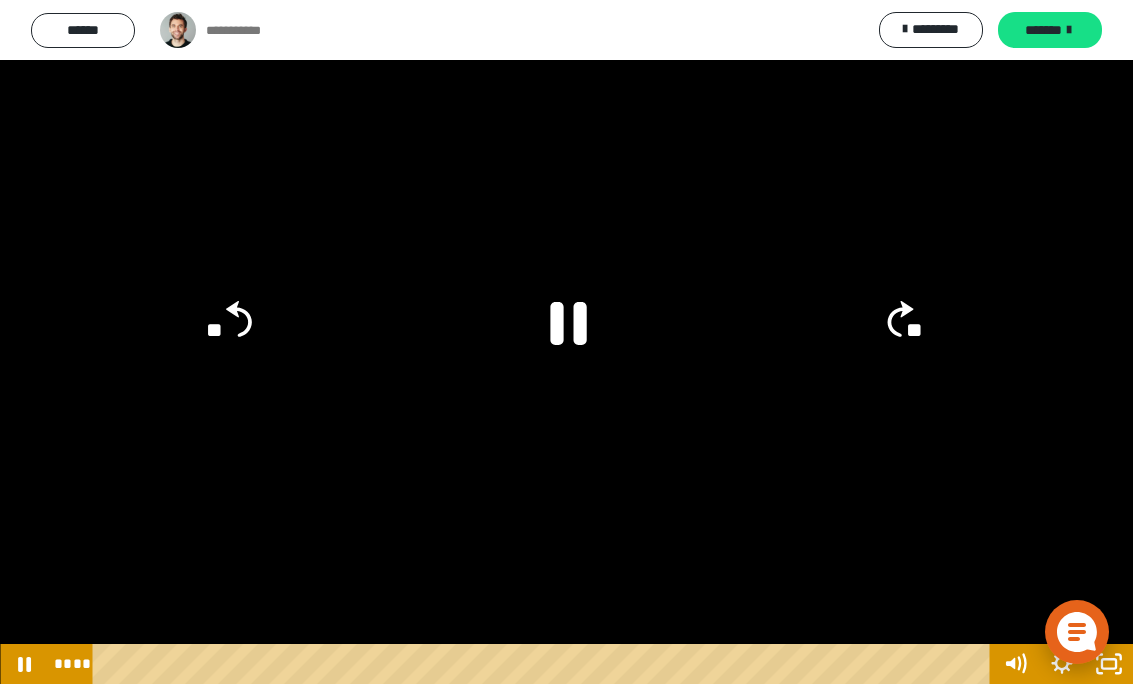 click at bounding box center [566, 342] 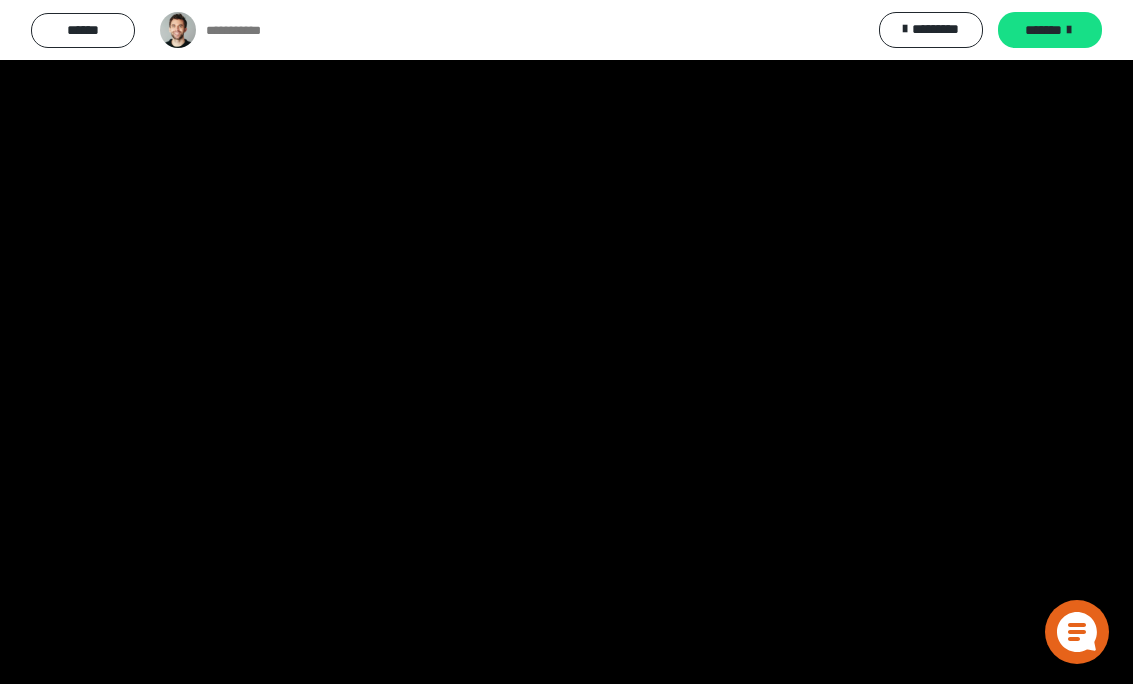 click at bounding box center [566, 342] 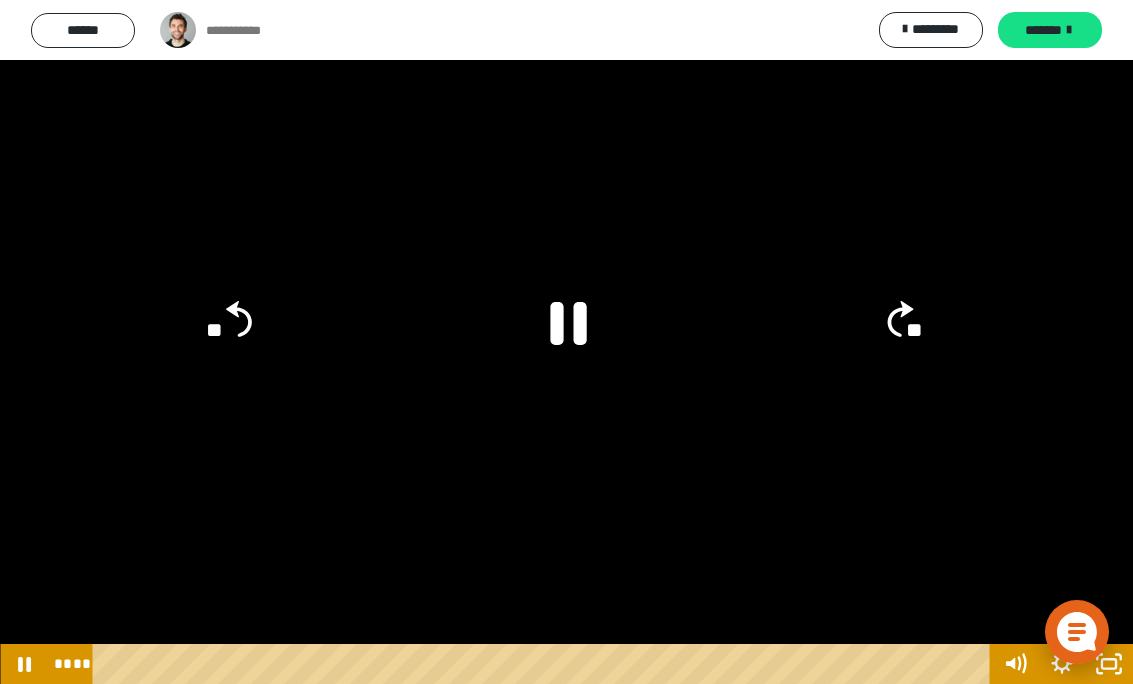 click 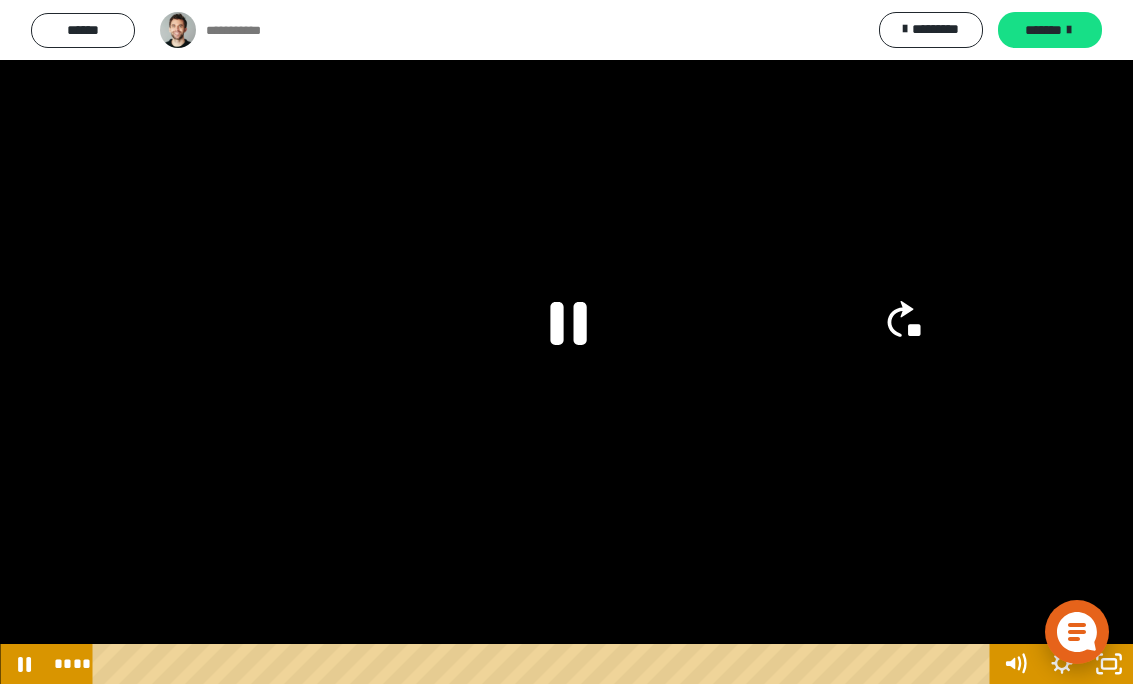 click on "**" 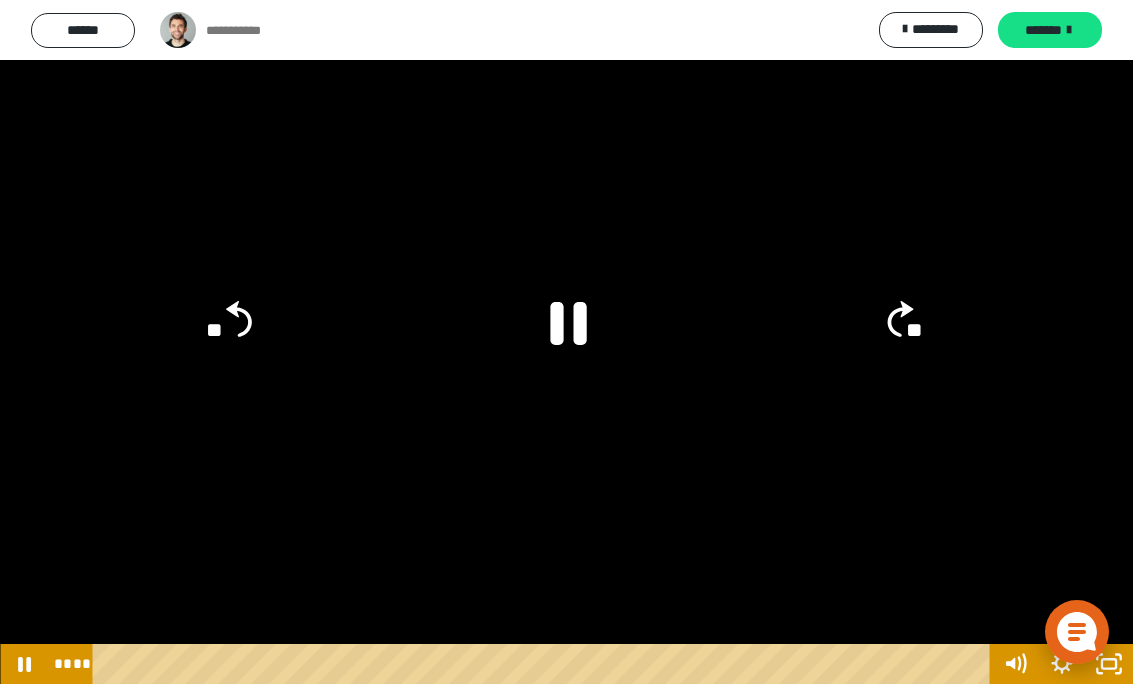 click on "**" 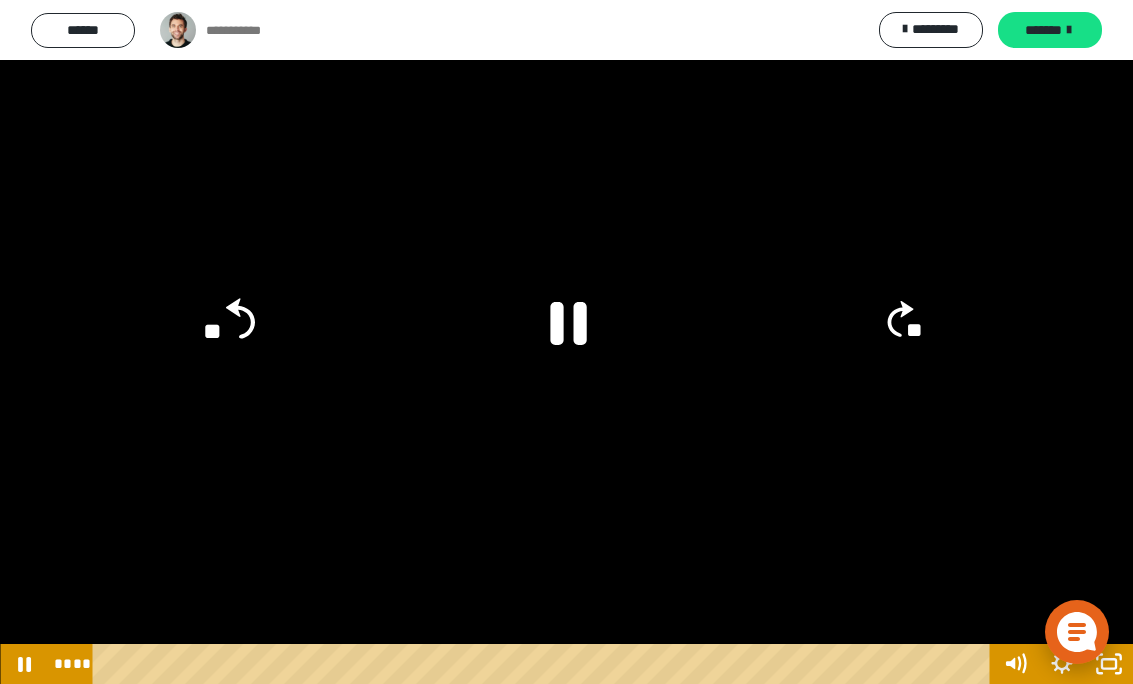click on "**" 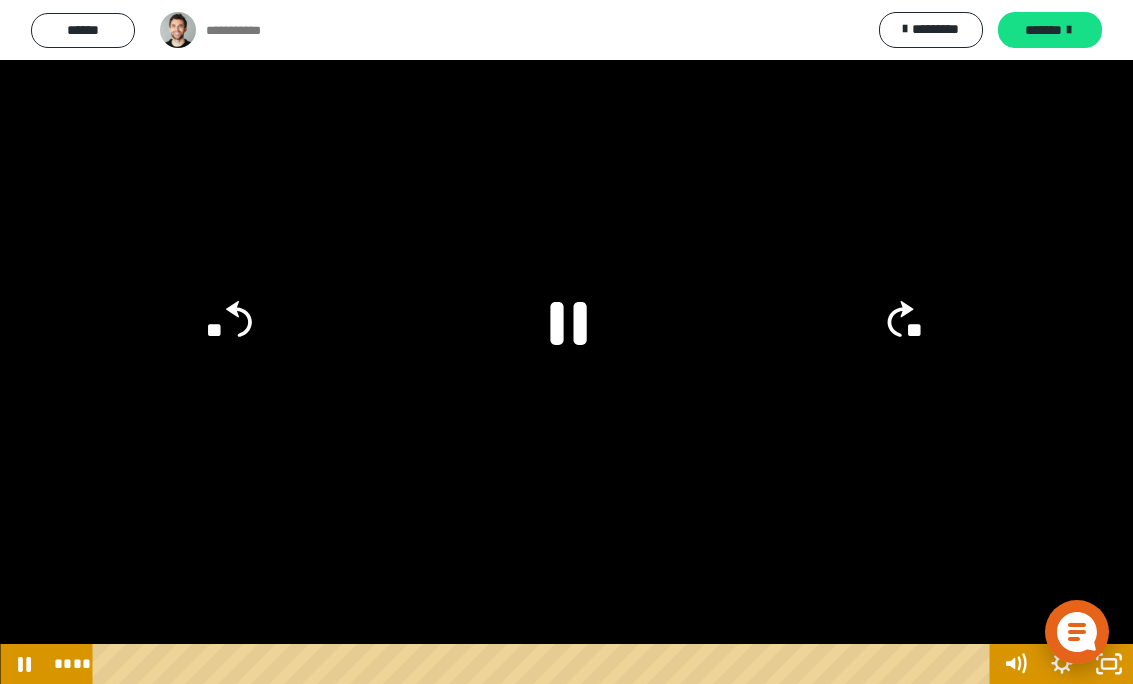 click at bounding box center [566, 342] 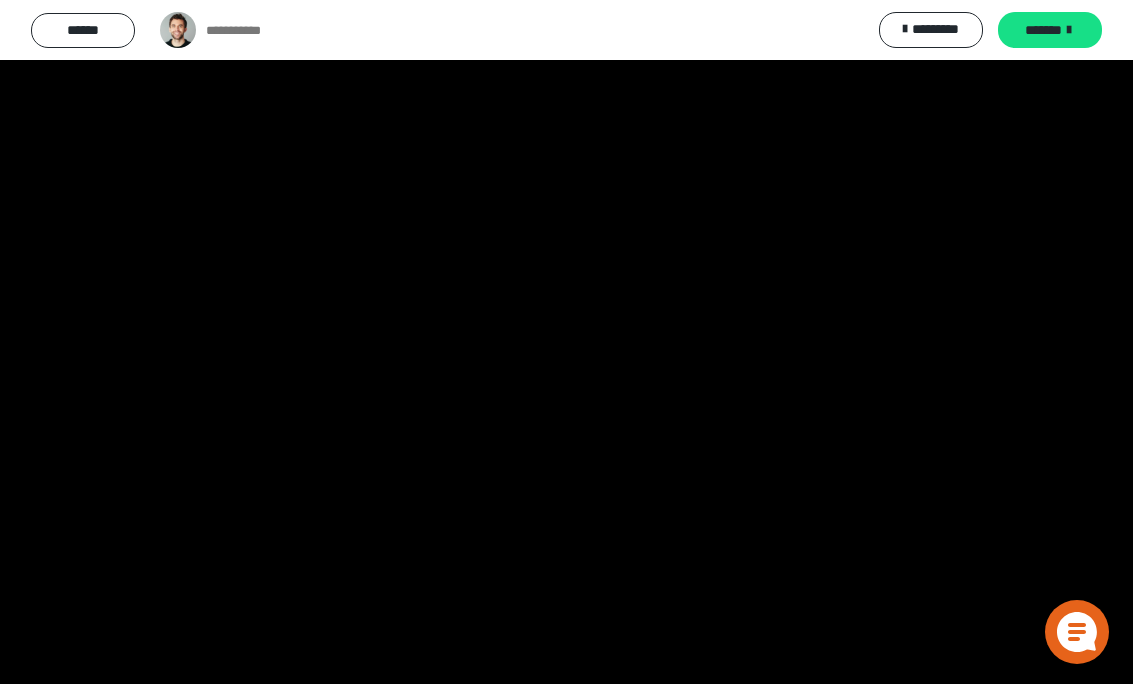 click at bounding box center (566, 342) 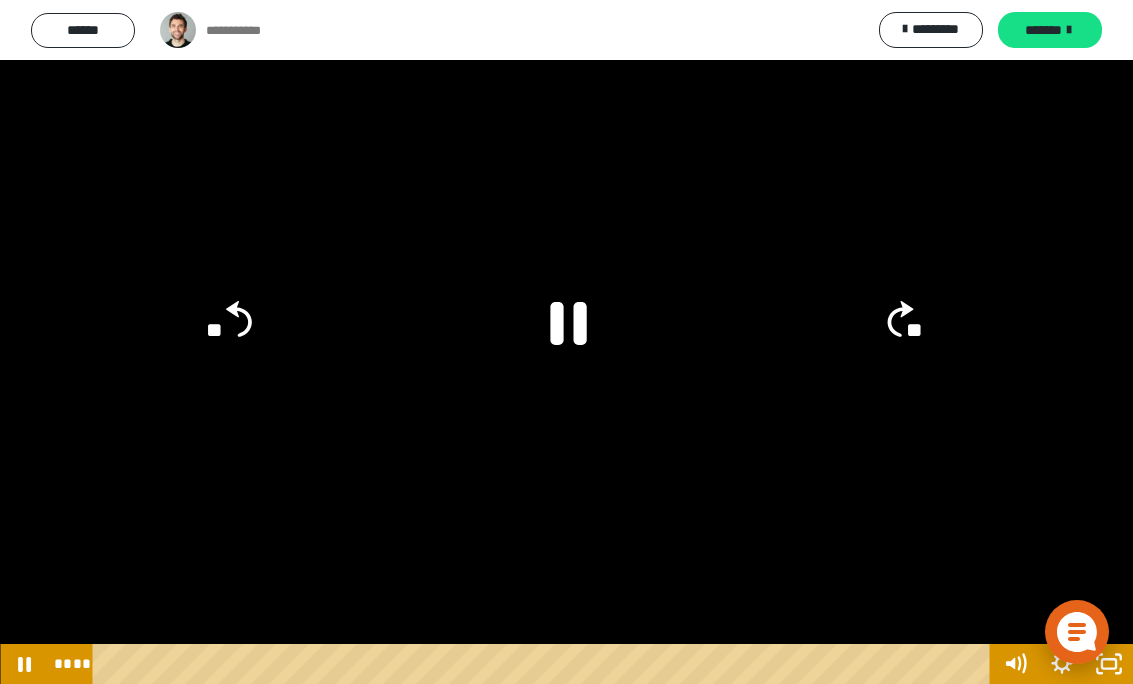 click on "**" 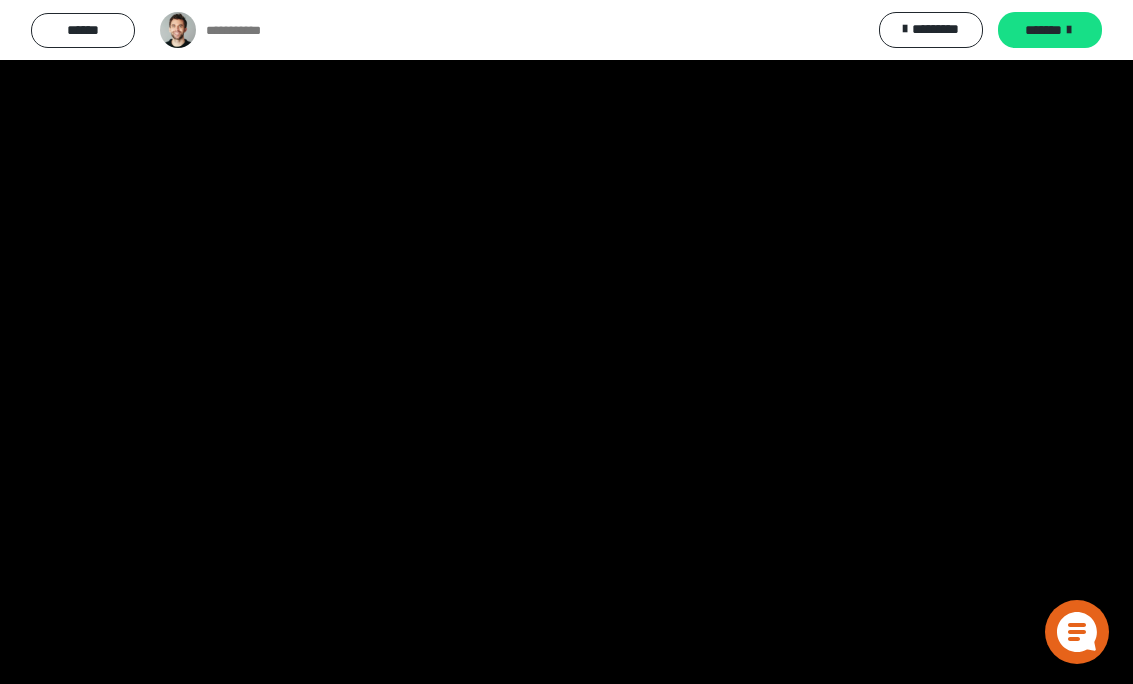 click at bounding box center [566, 342] 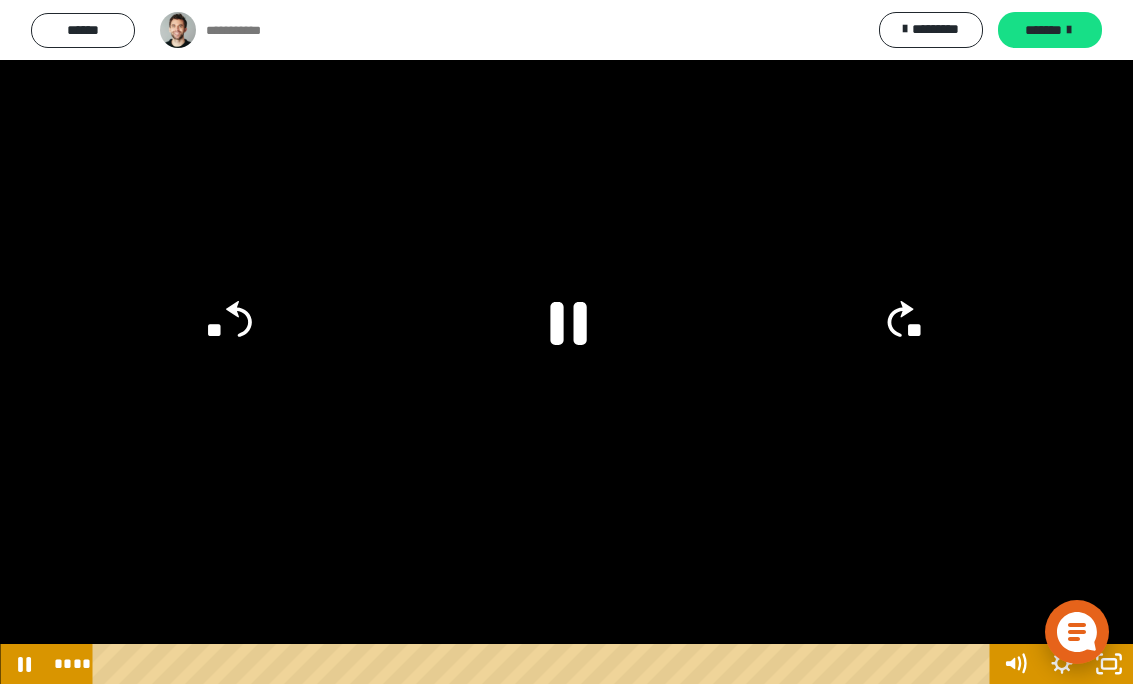 click on "**" 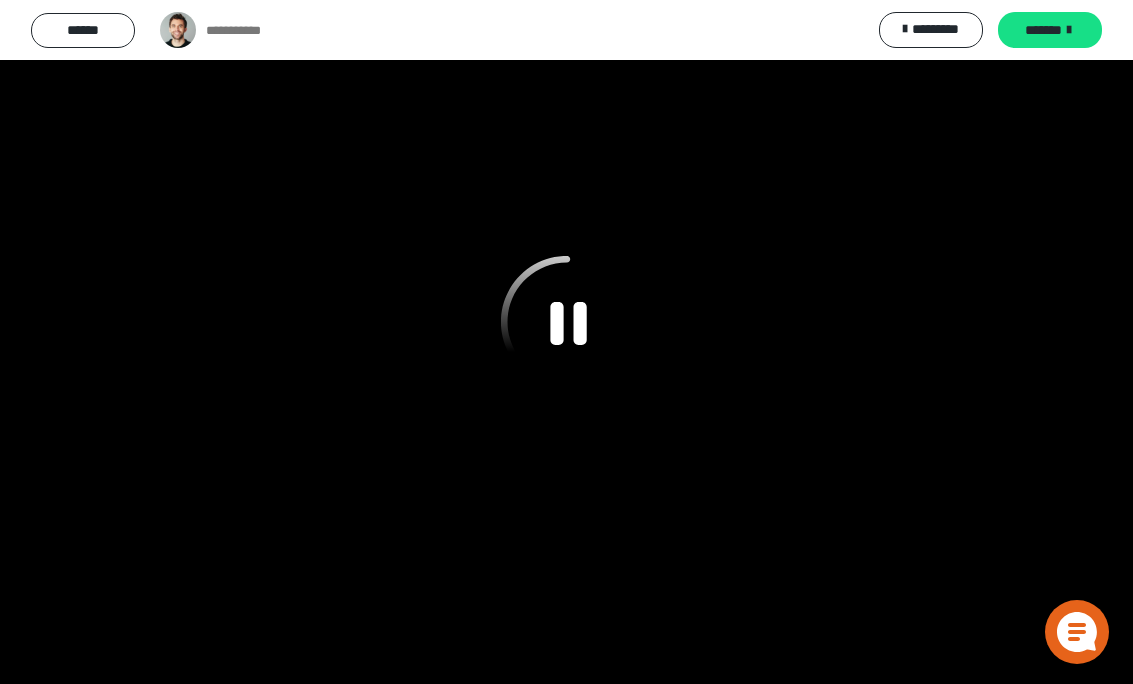 click at bounding box center [566, 342] 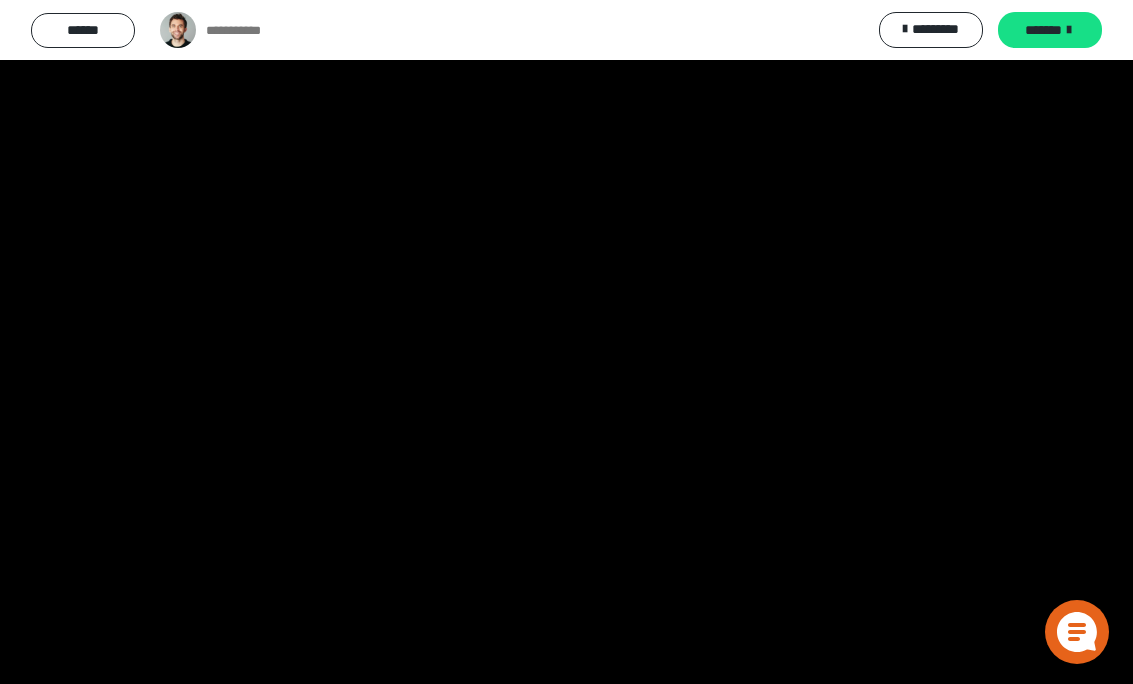 click at bounding box center [566, 342] 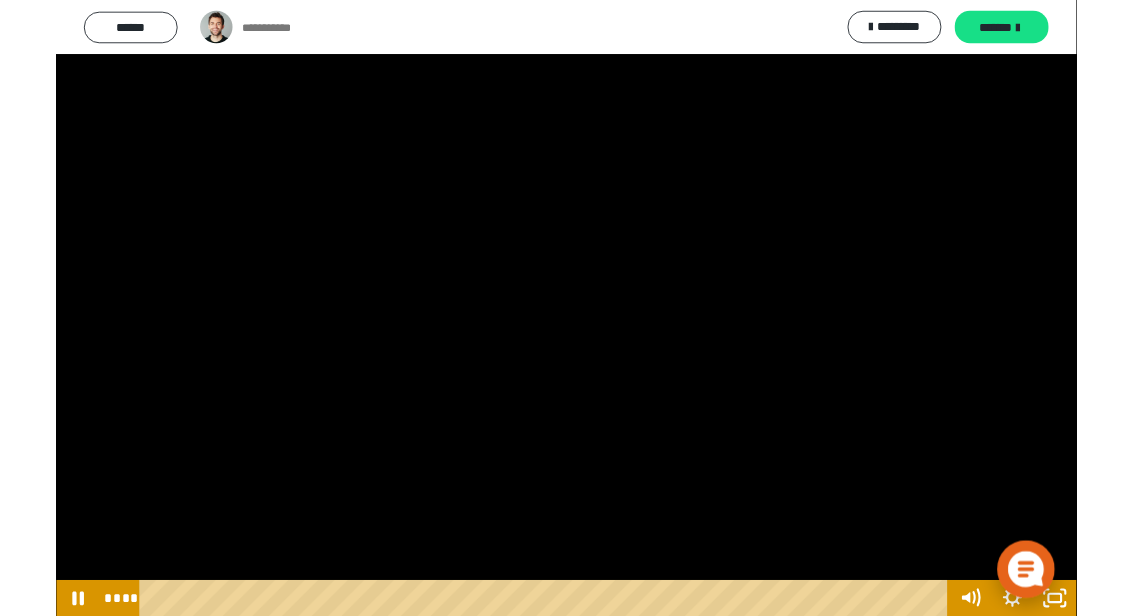 scroll, scrollTop: 52, scrollLeft: 0, axis: vertical 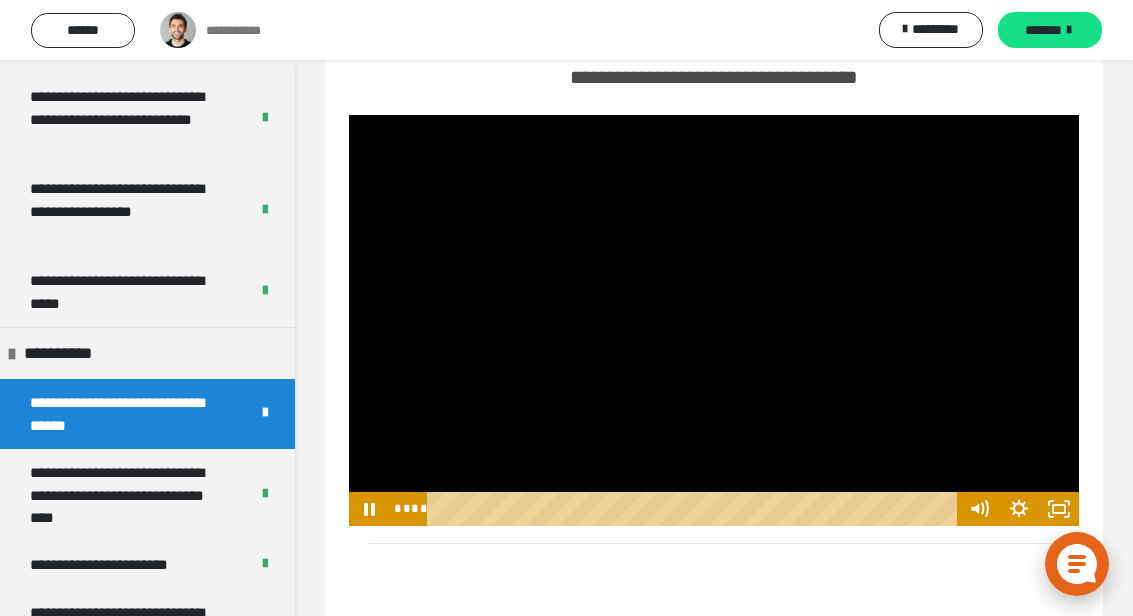 click at bounding box center [714, 320] 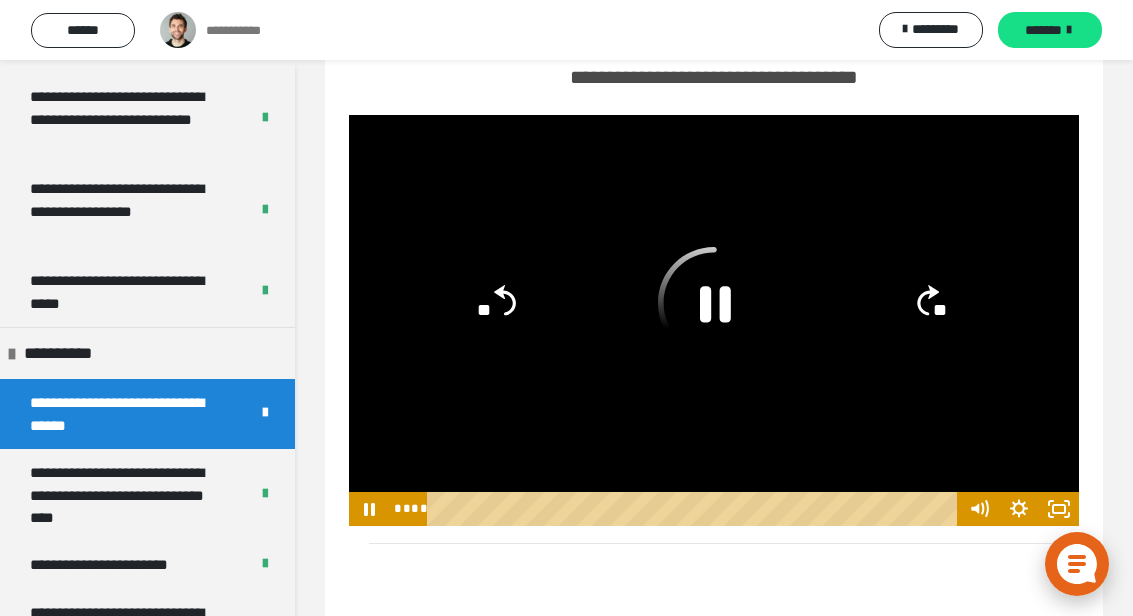 click 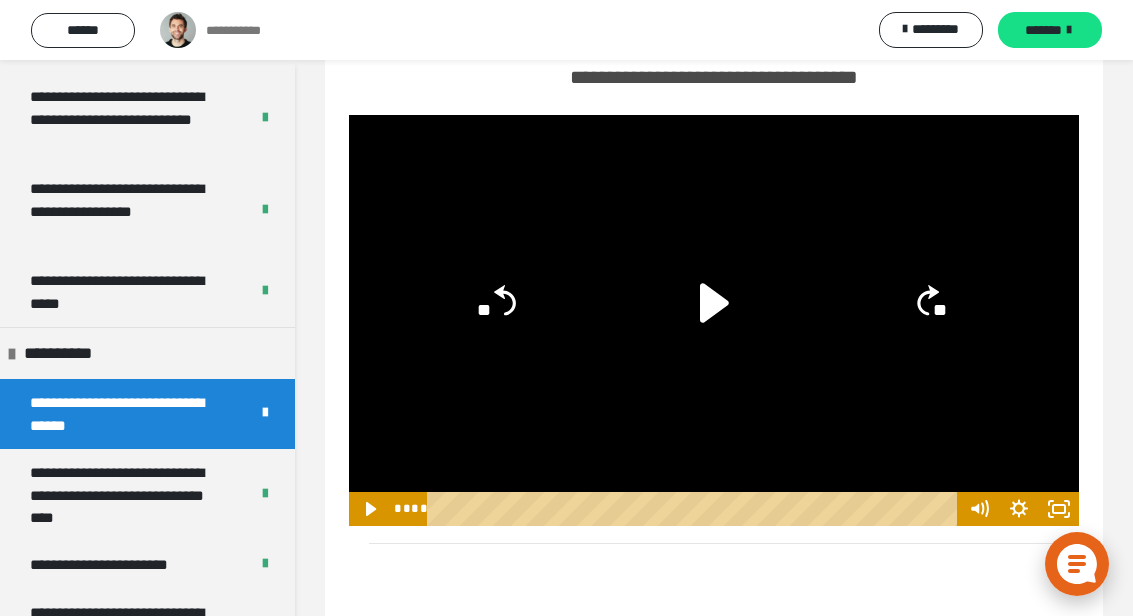 click 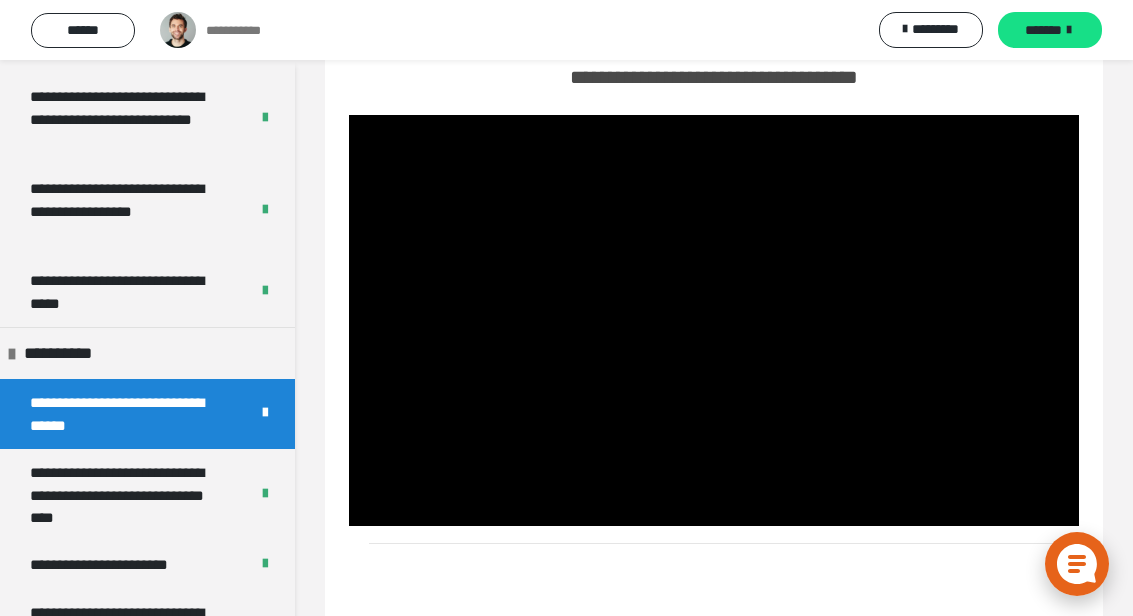 click at bounding box center (714, 320) 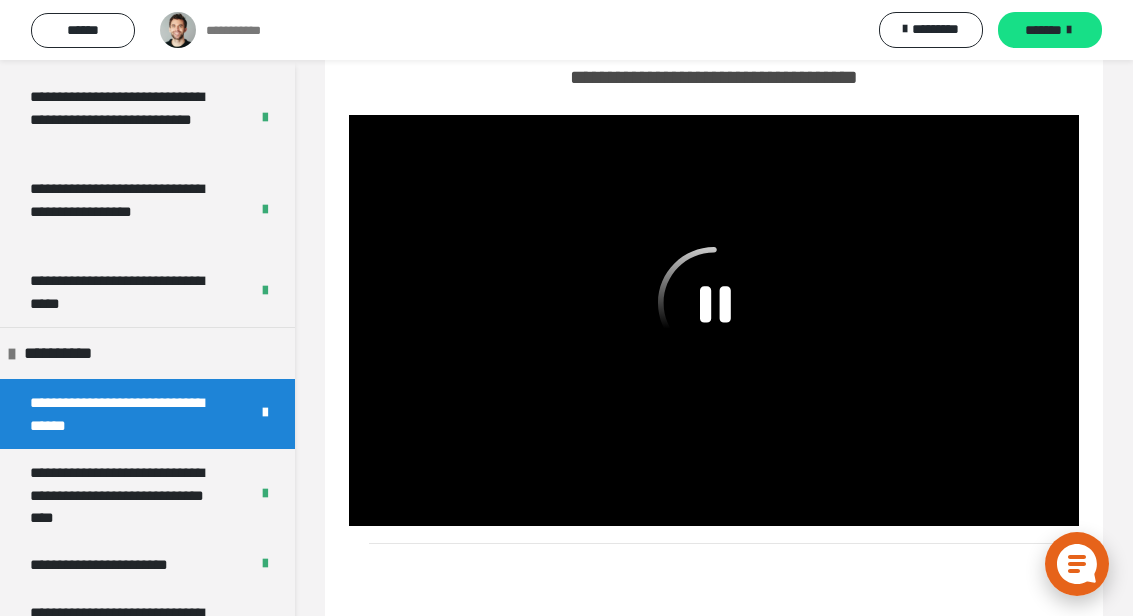 click at bounding box center (714, 320) 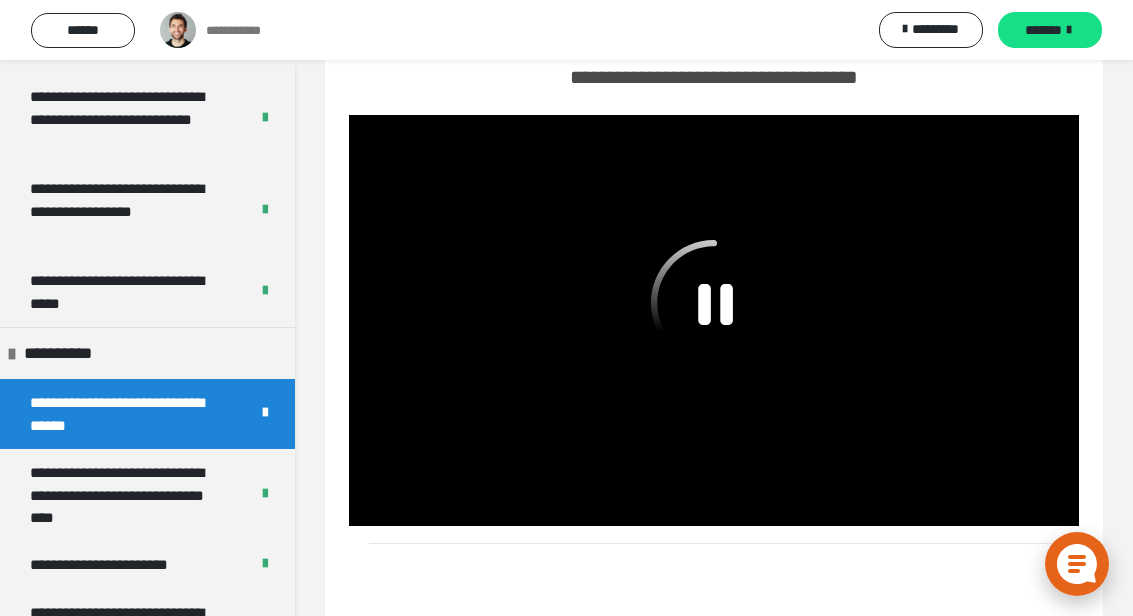 click 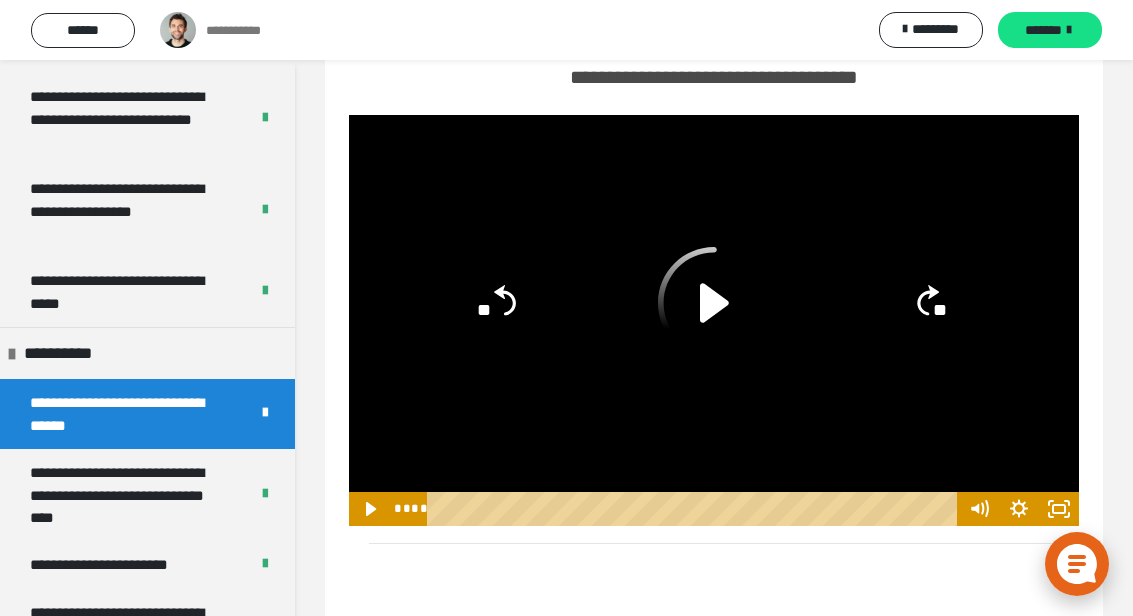 click 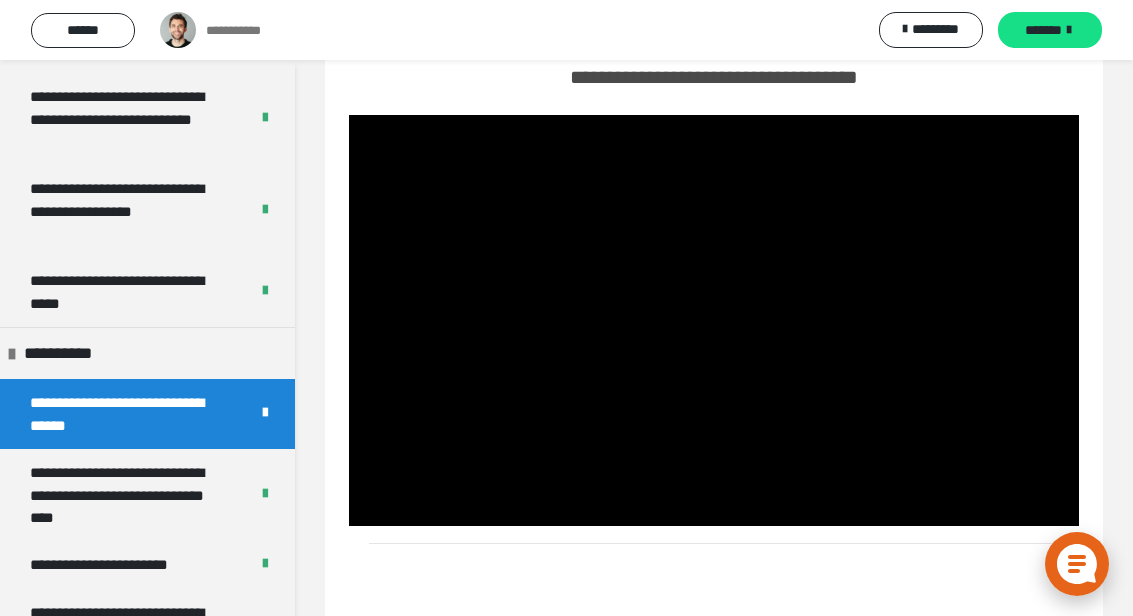 click on "**********" at bounding box center (131, 414) 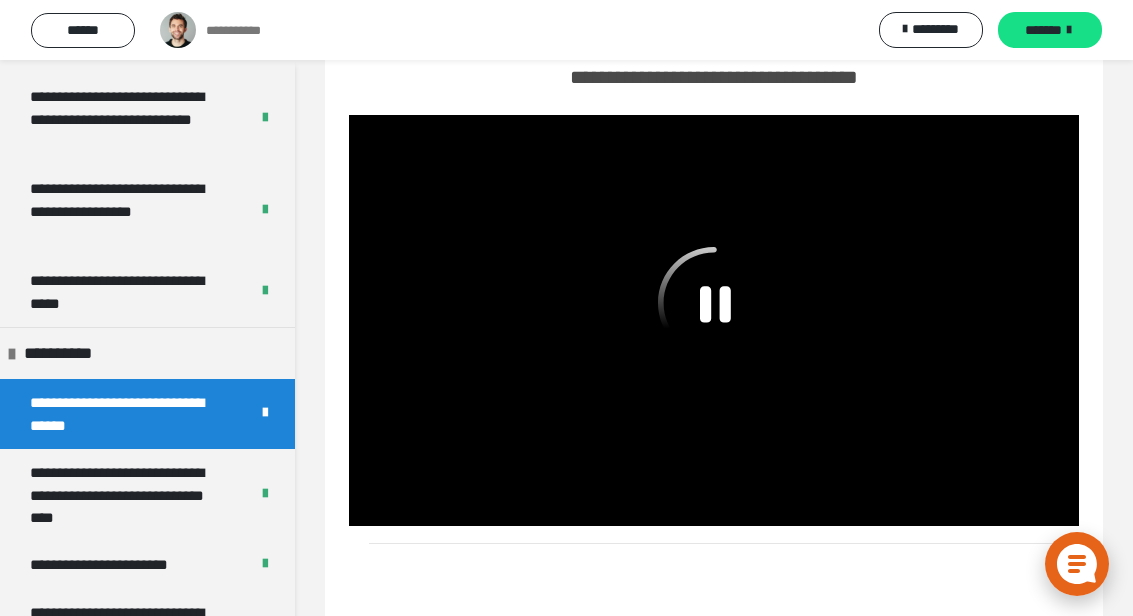 click on "**********" at bounding box center [131, 495] 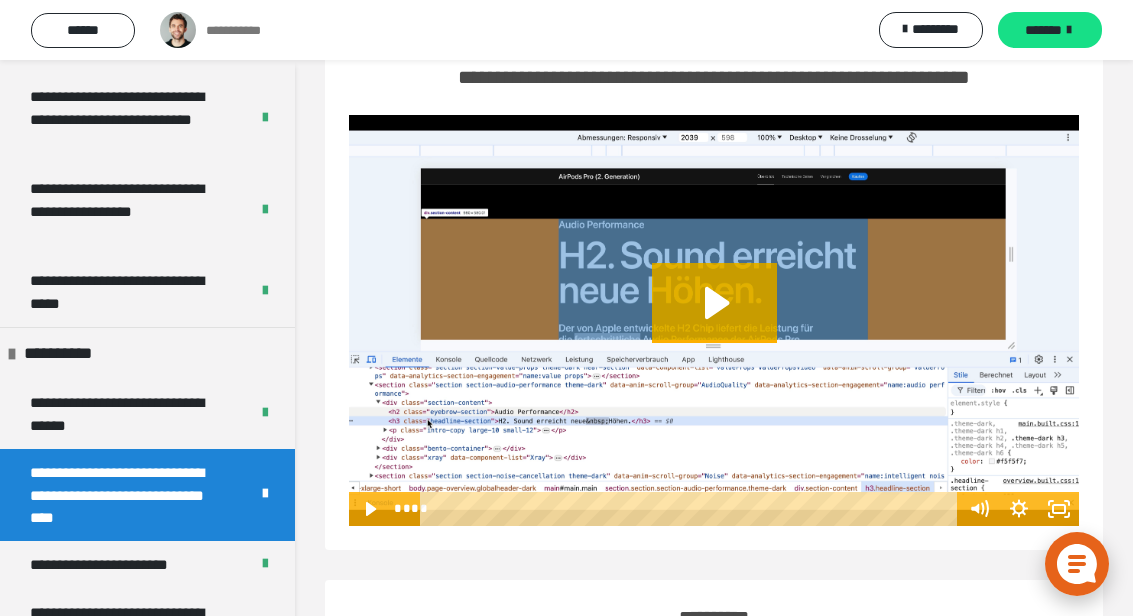 click on "**********" at bounding box center (131, 414) 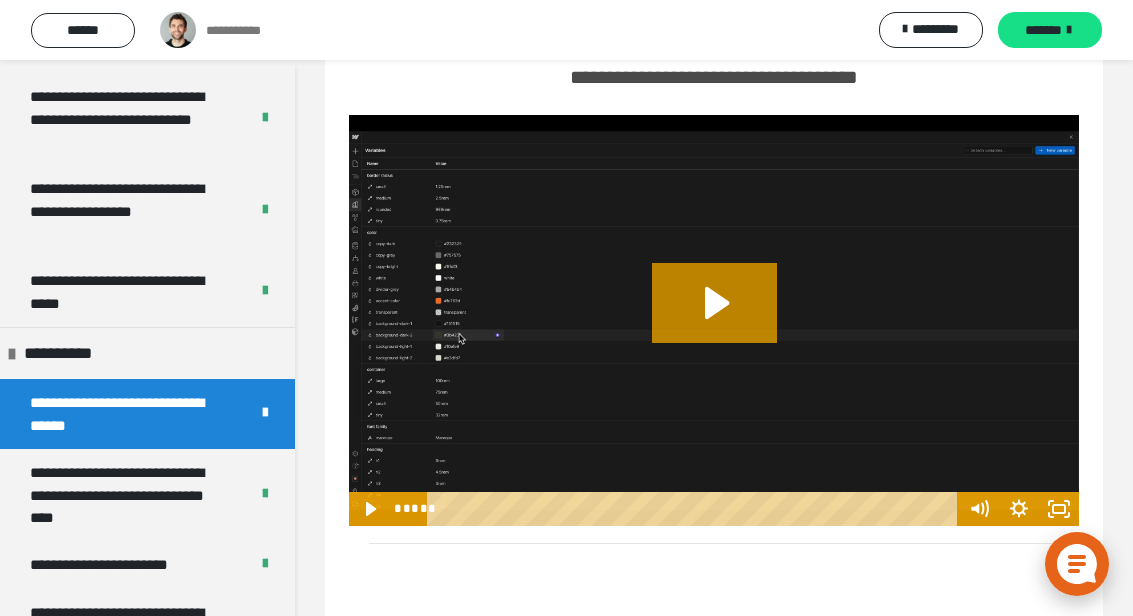 click 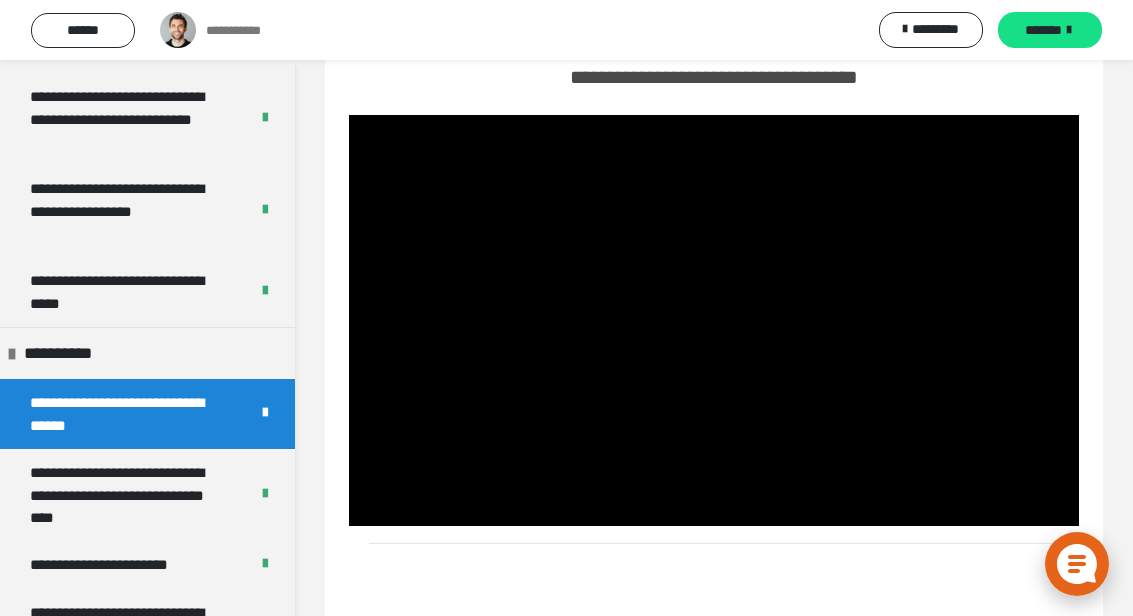 click at bounding box center (714, 320) 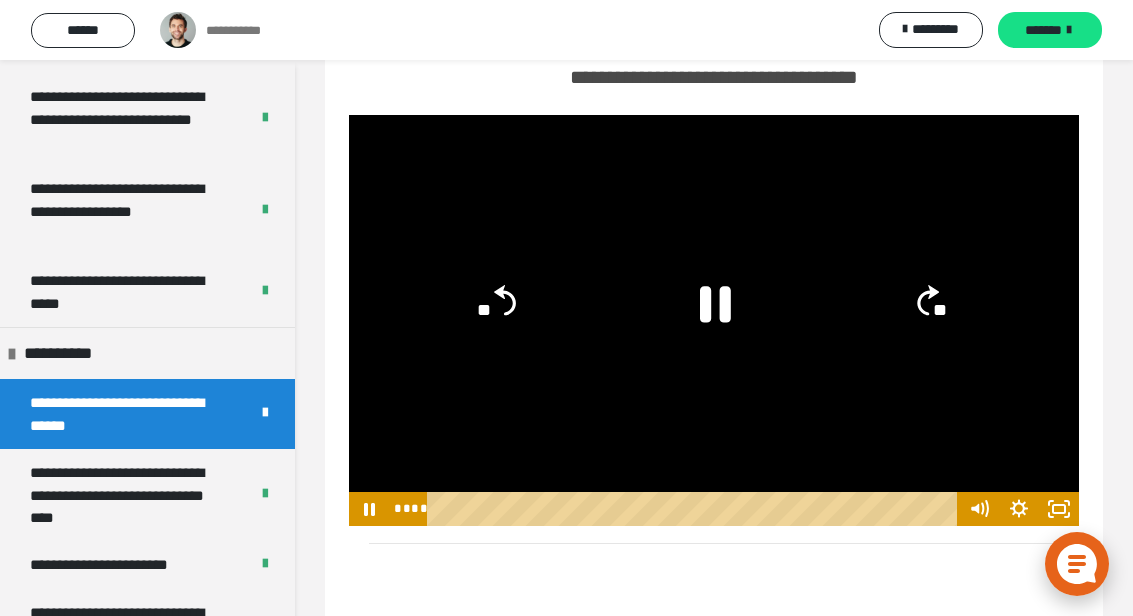 click 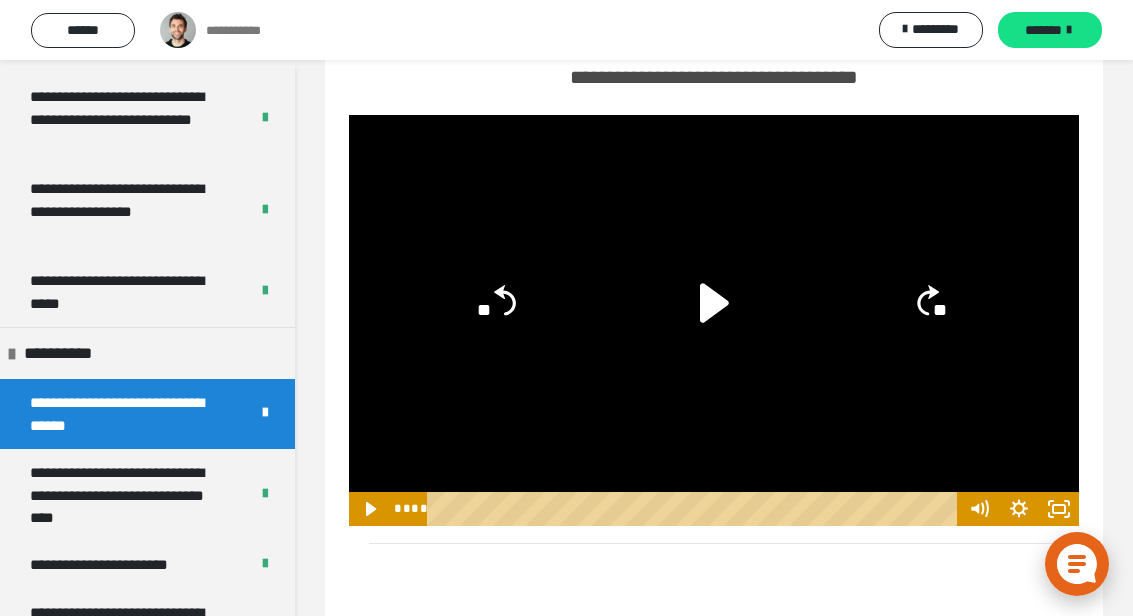 click 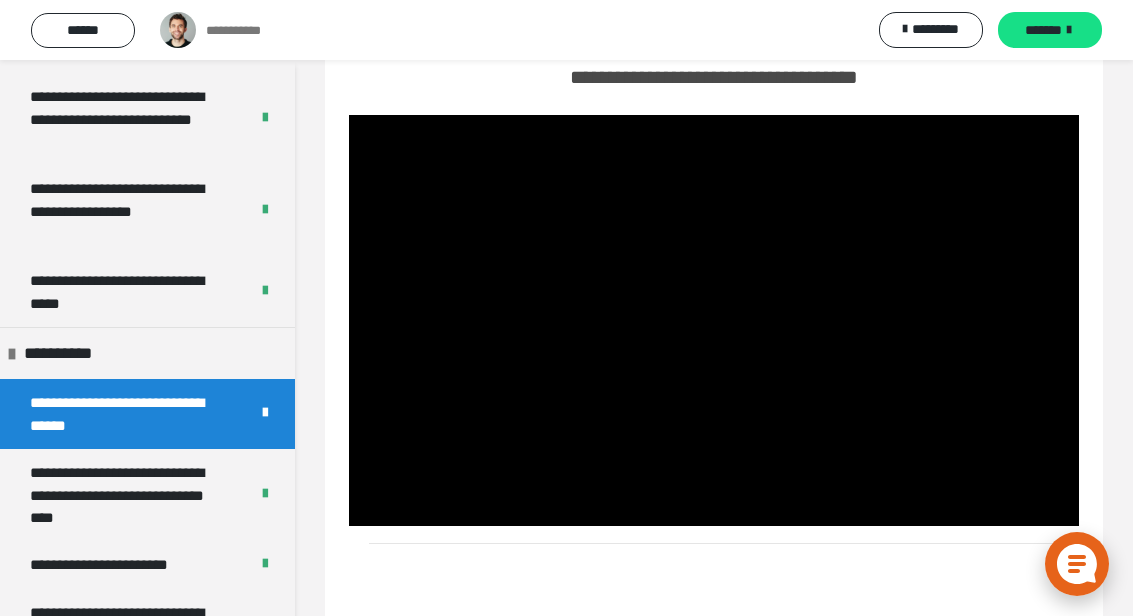 click at bounding box center (714, 320) 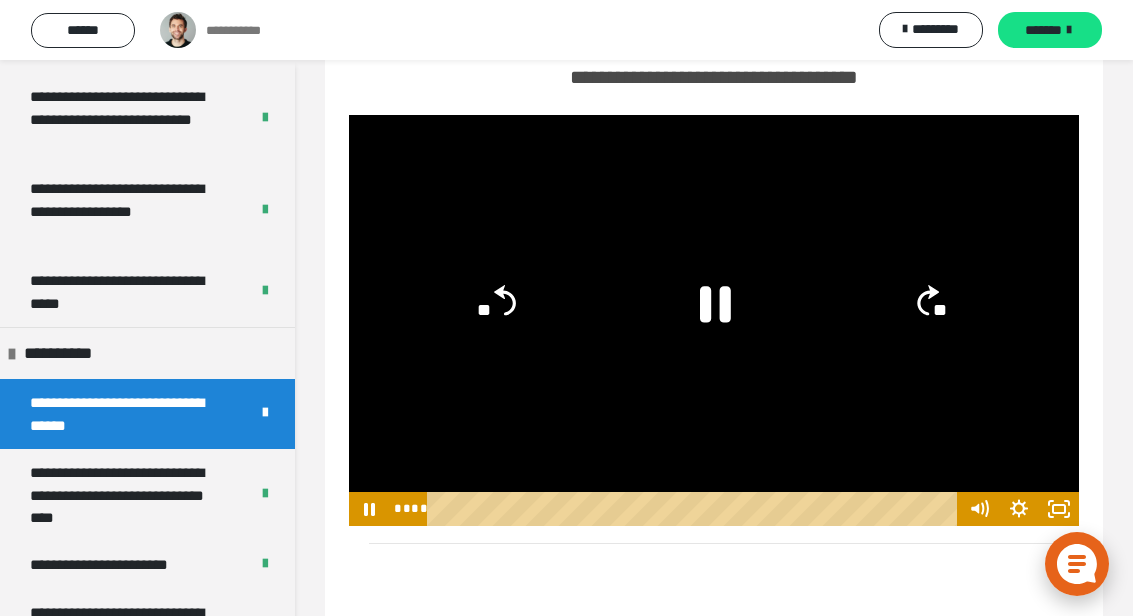 click 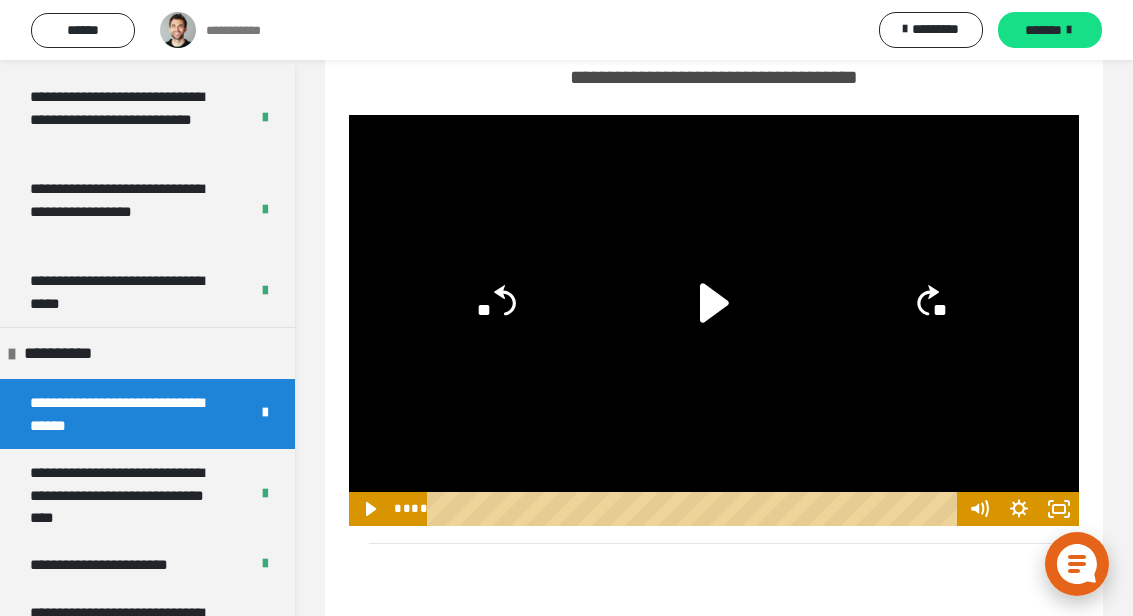 click 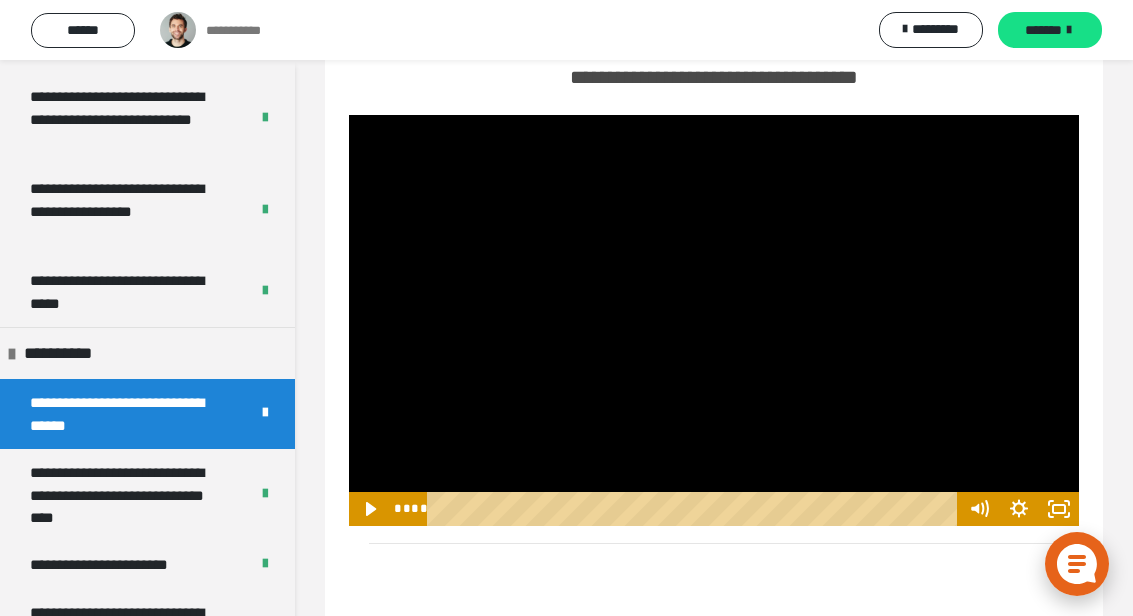 click 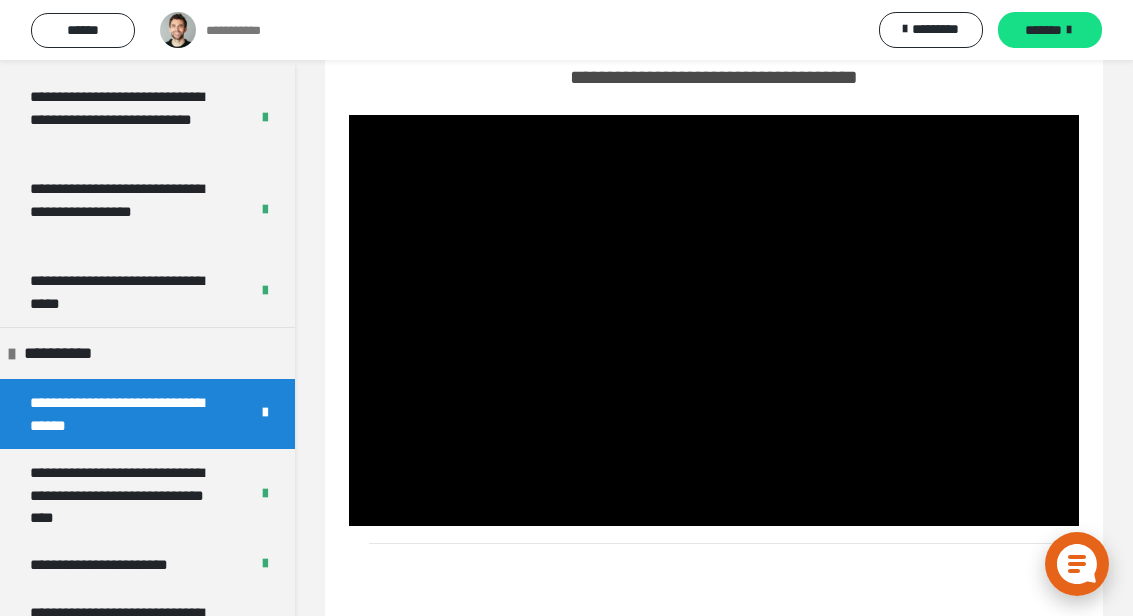 click at bounding box center [714, 320] 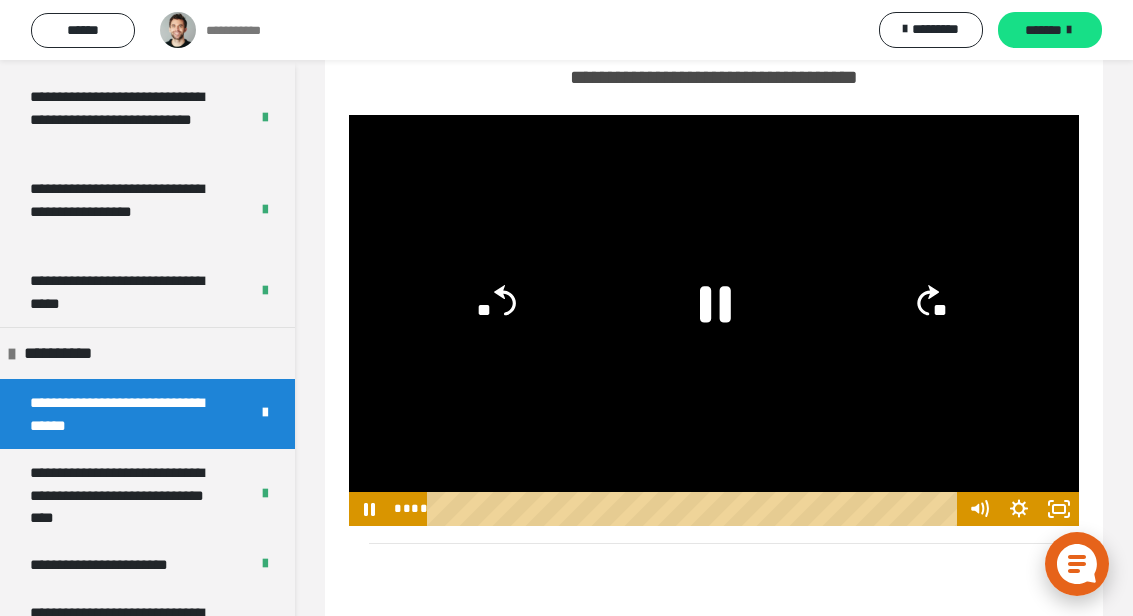click 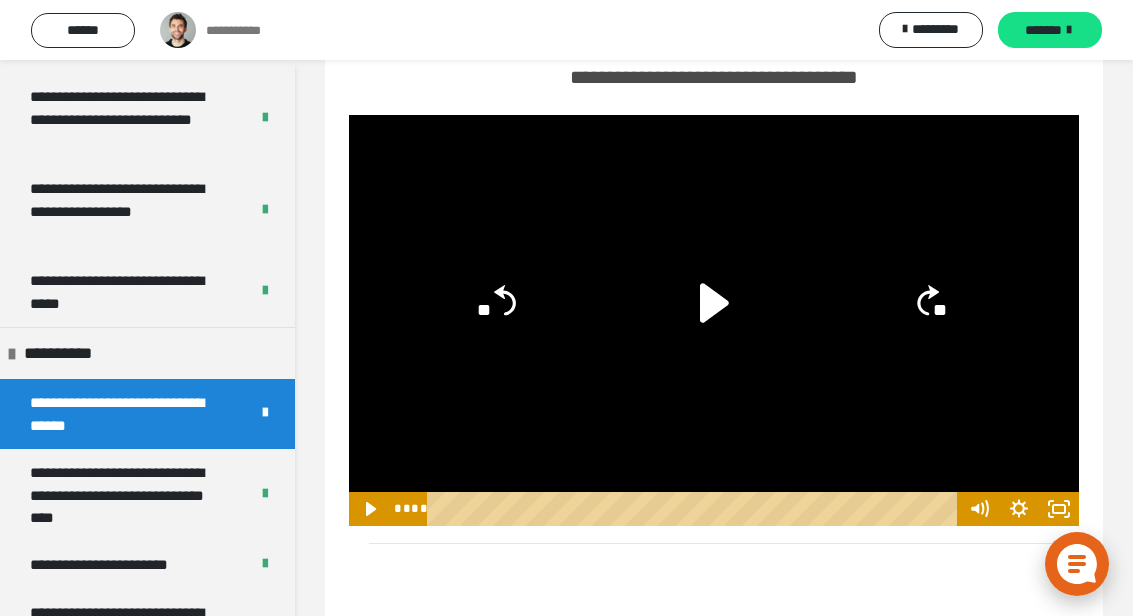 click 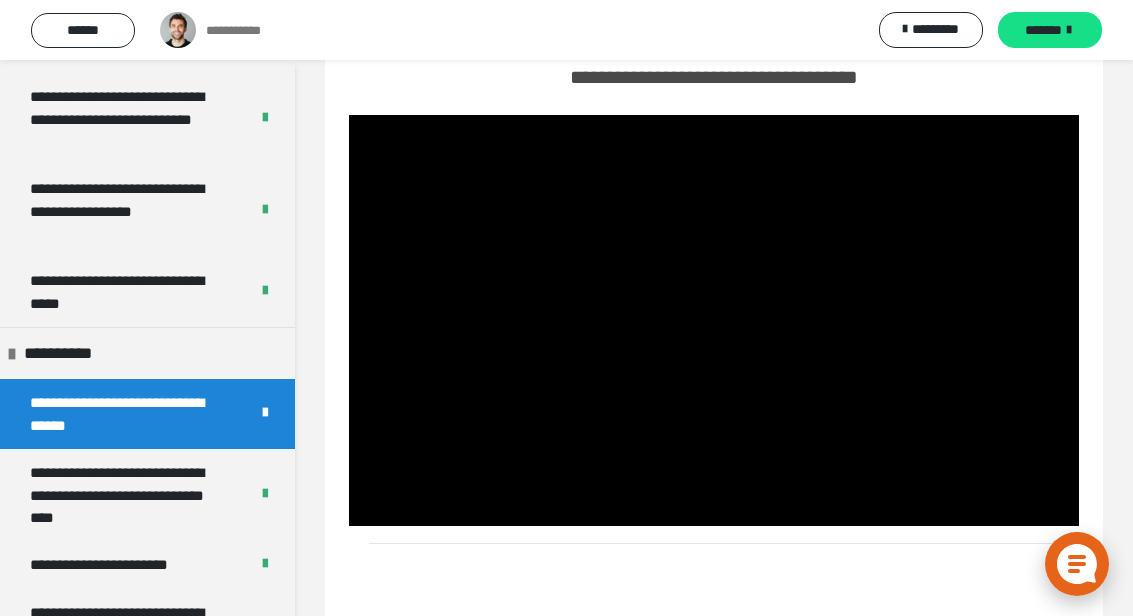click at bounding box center (714, 320) 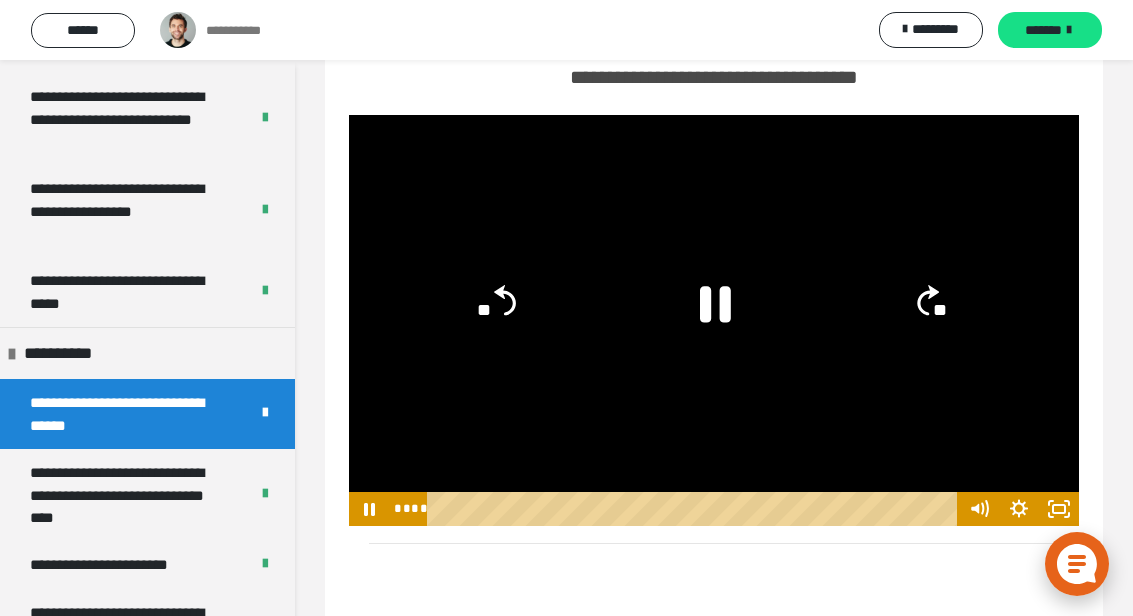 click 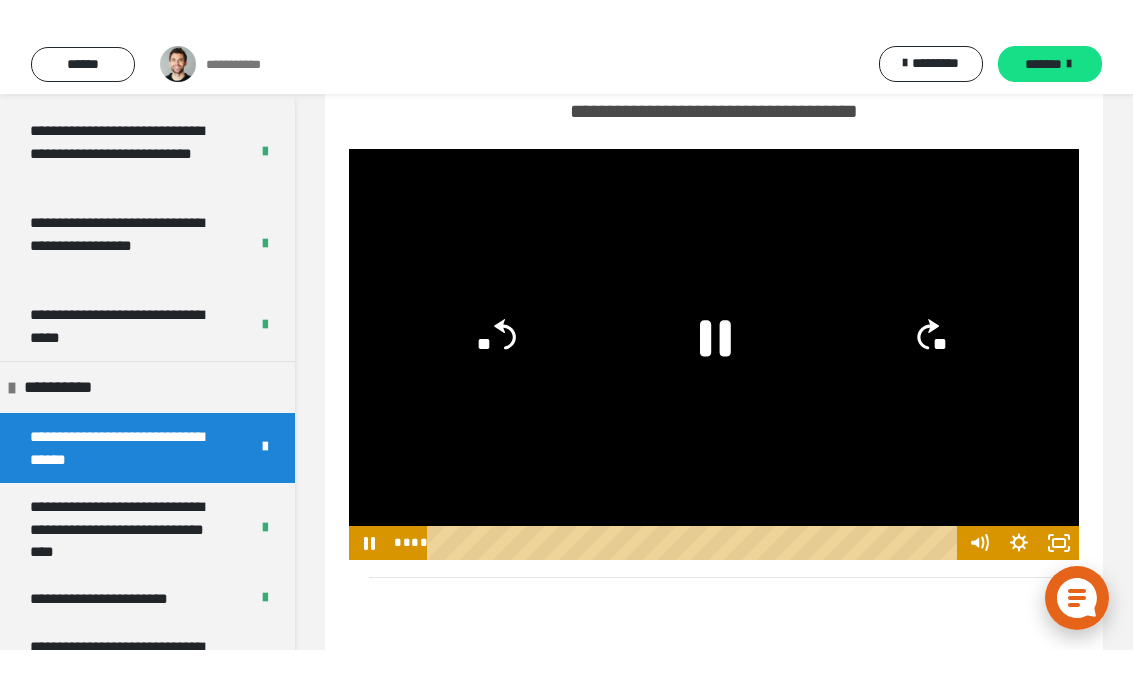 scroll, scrollTop: 32, scrollLeft: 0, axis: vertical 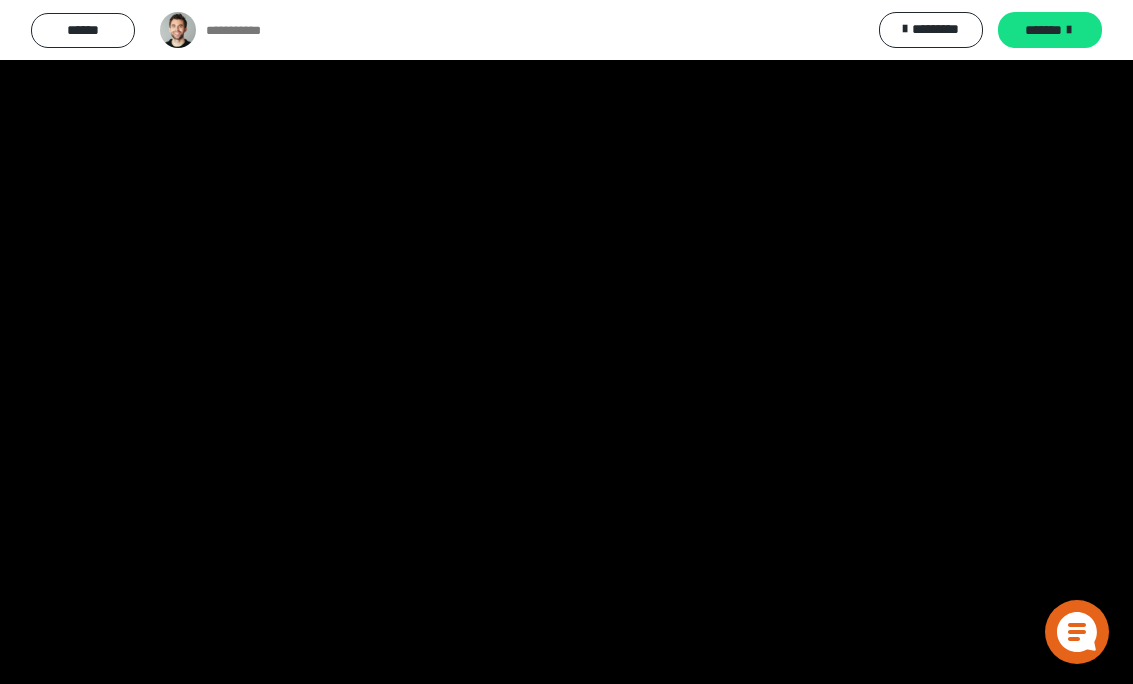 click at bounding box center [566, 342] 